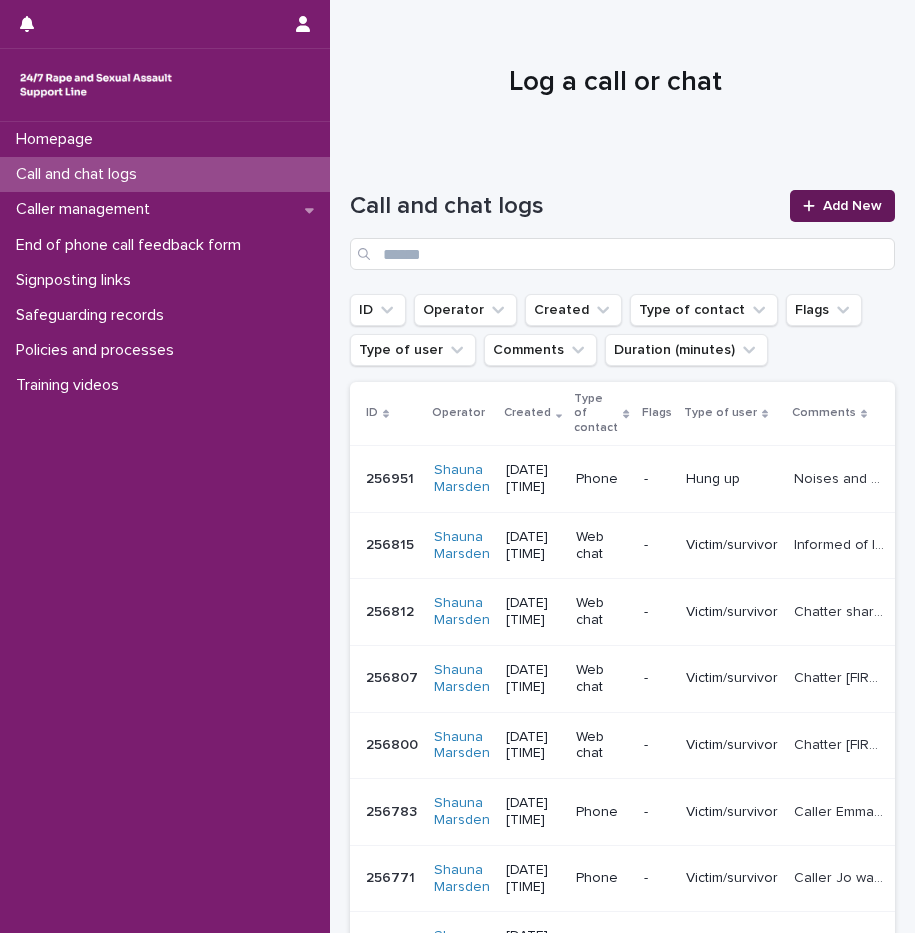 scroll, scrollTop: 0, scrollLeft: 0, axis: both 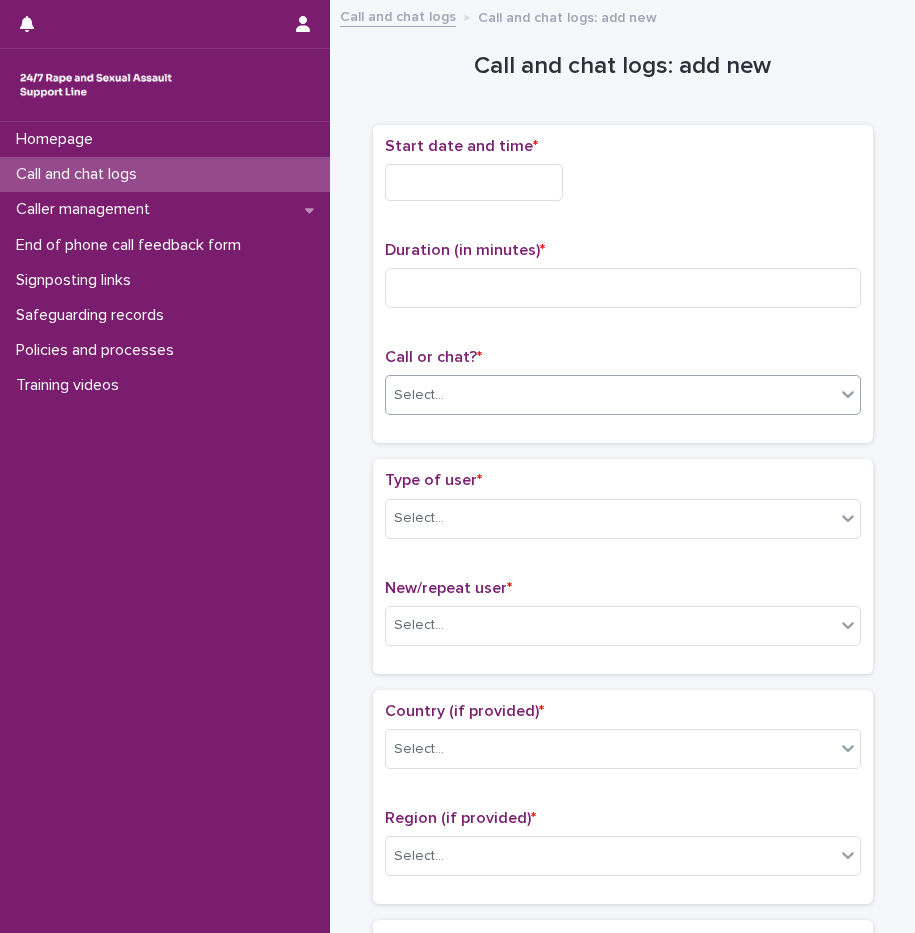 click on "Select..." at bounding box center [610, 395] 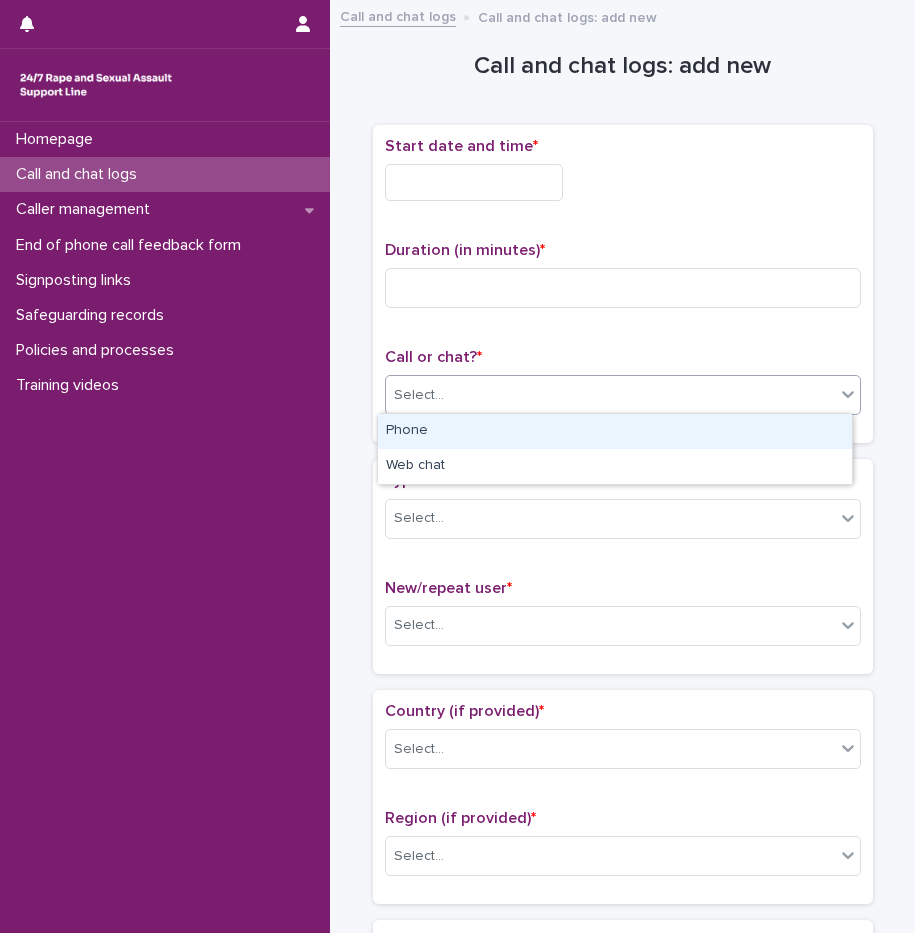 click on "Phone" at bounding box center (615, 431) 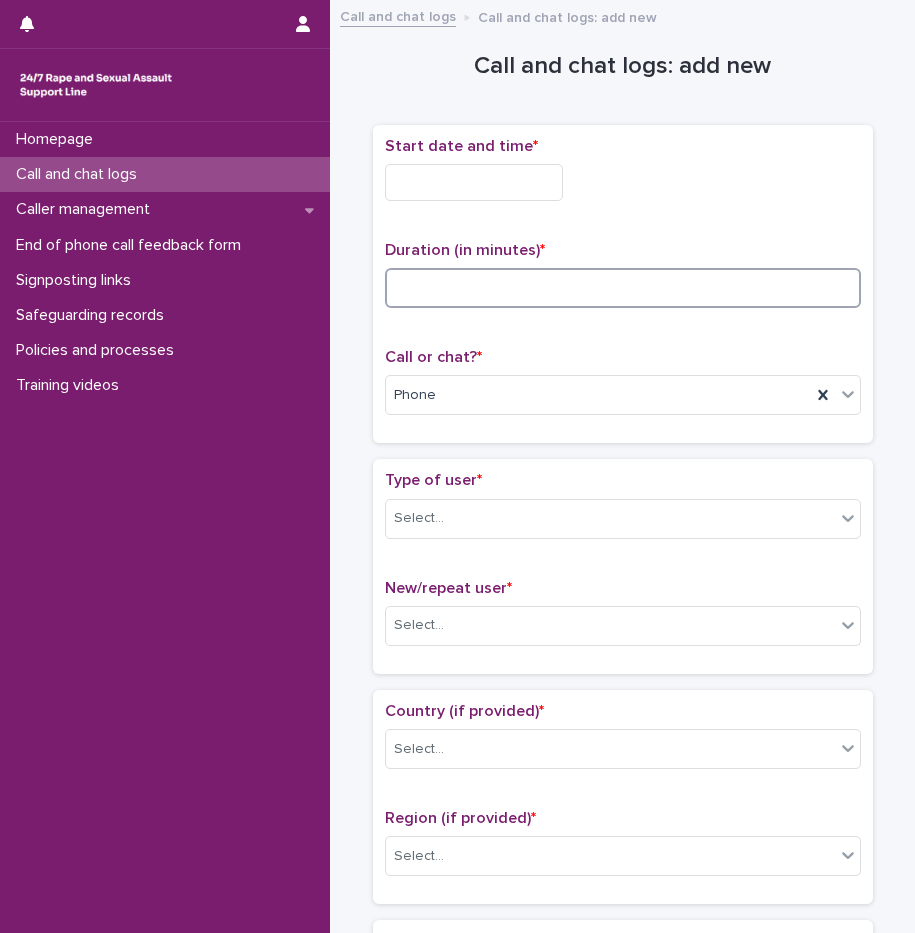 click at bounding box center (623, 288) 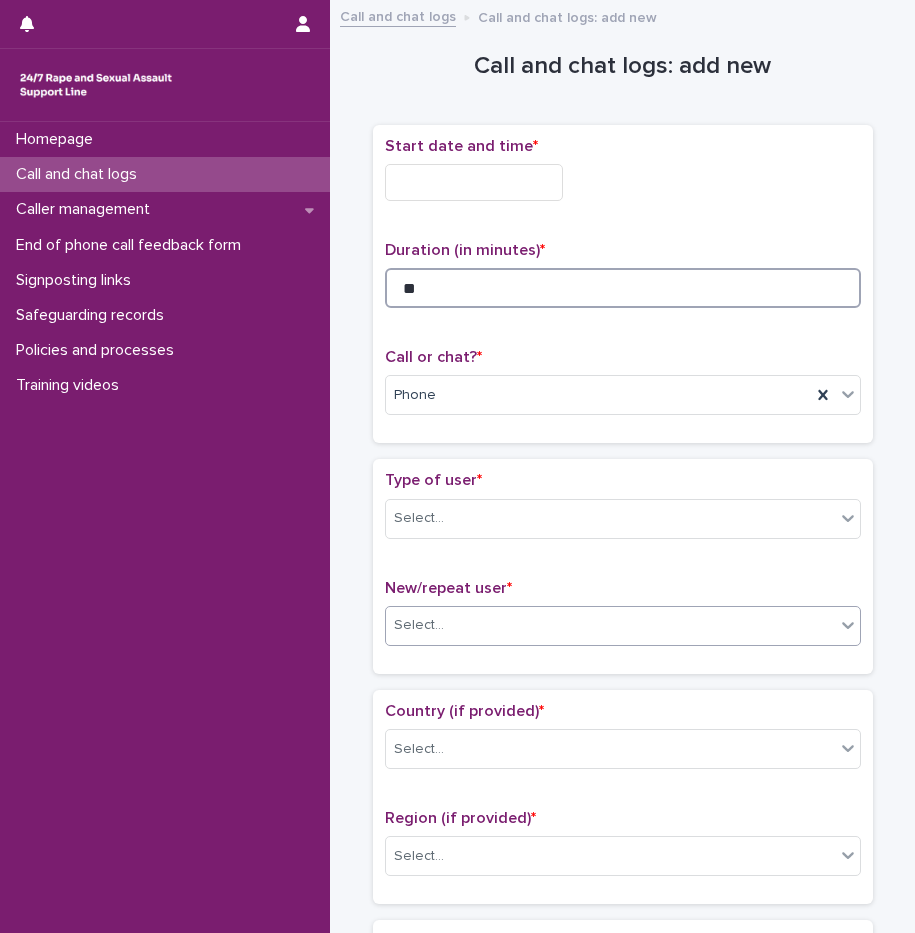 type on "**" 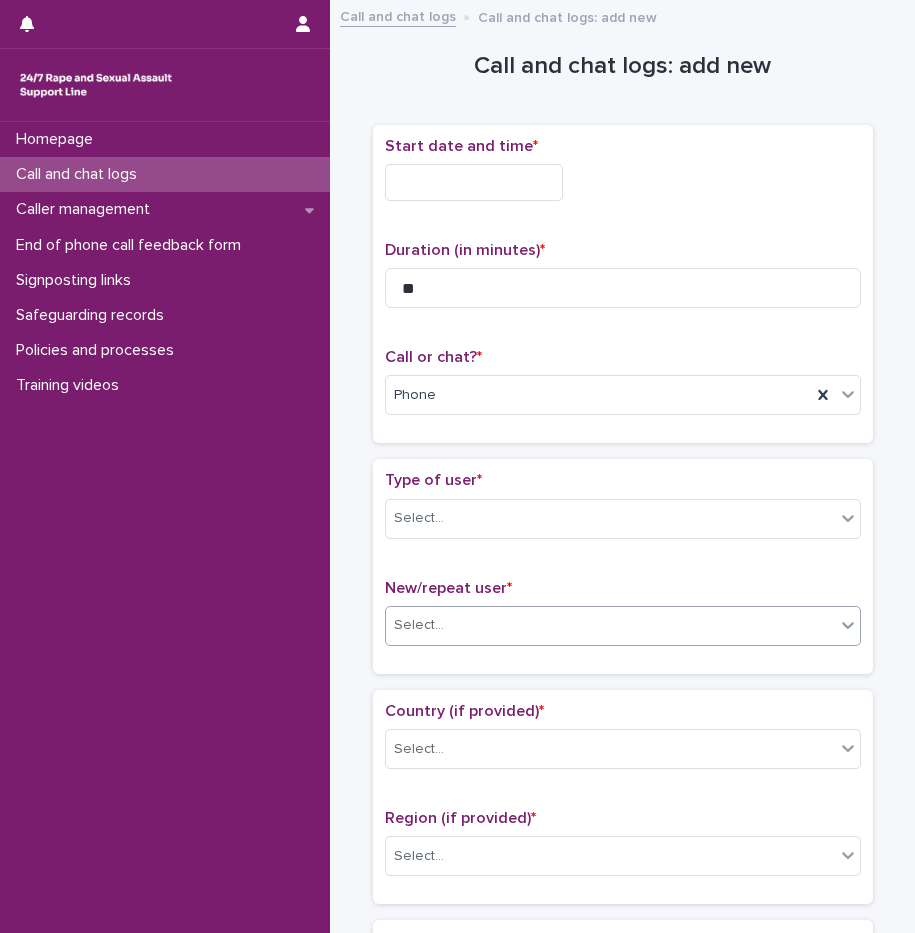 click on "Select..." at bounding box center (610, 625) 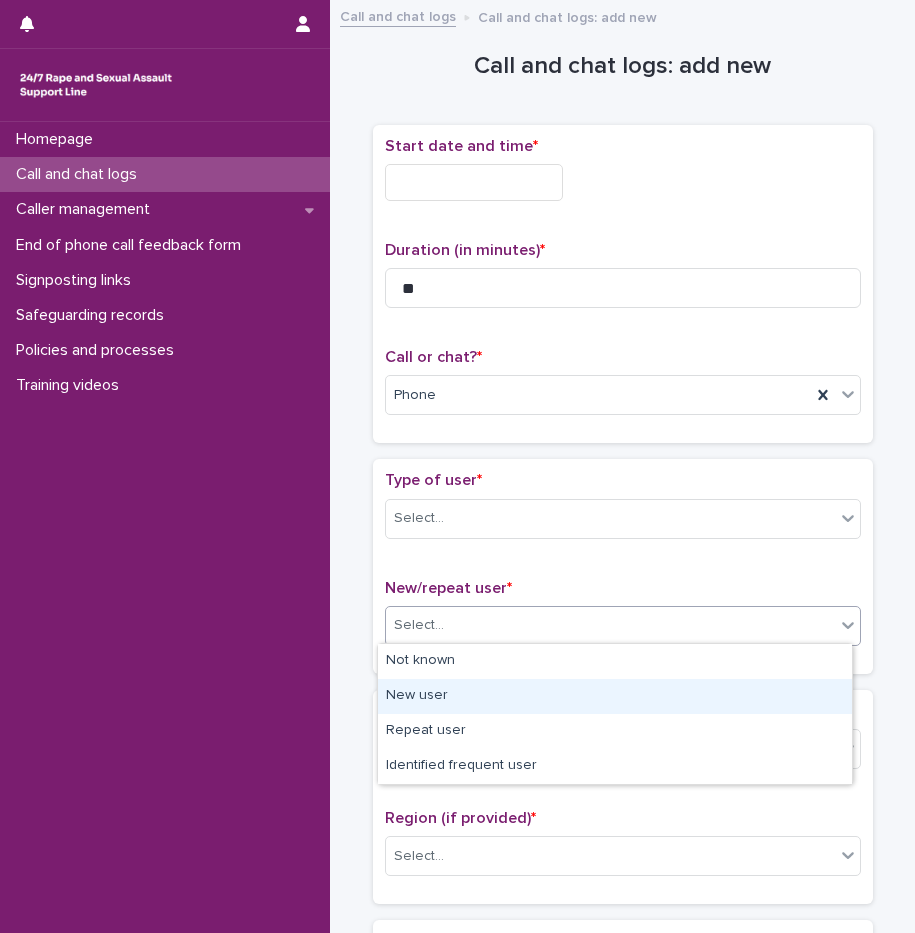 click on "New user" at bounding box center [615, 696] 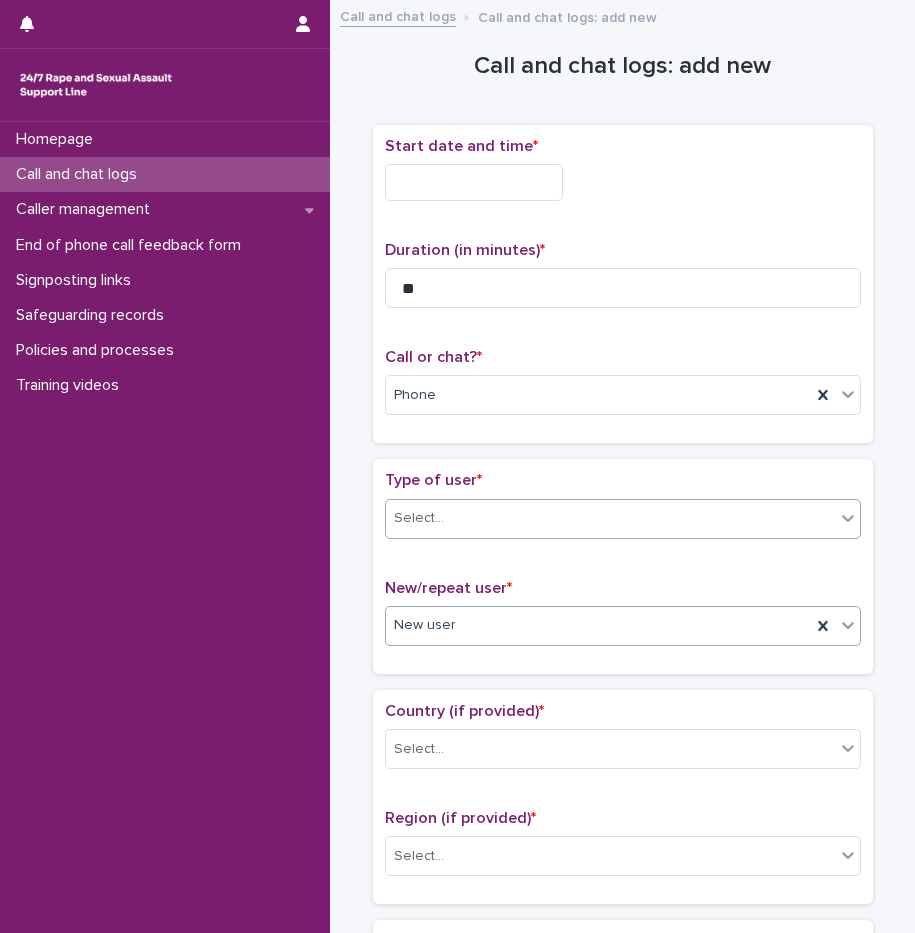 click on "Select..." at bounding box center [419, 518] 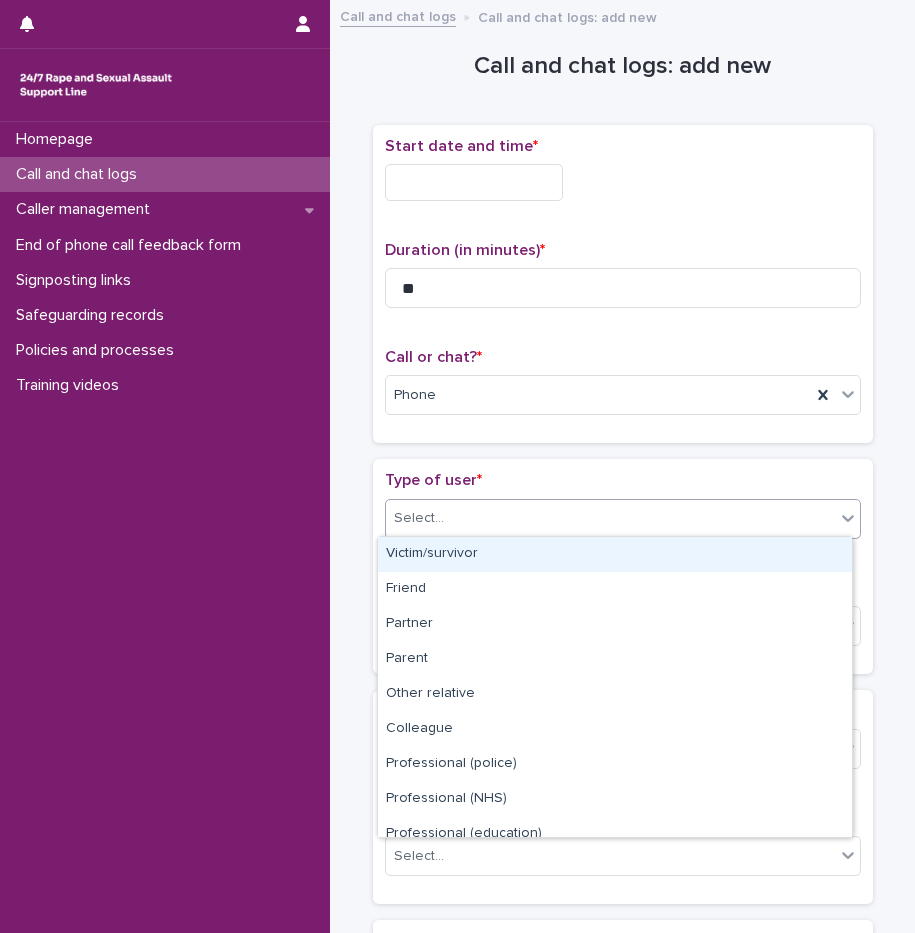click on "Victim/survivor" at bounding box center [615, 554] 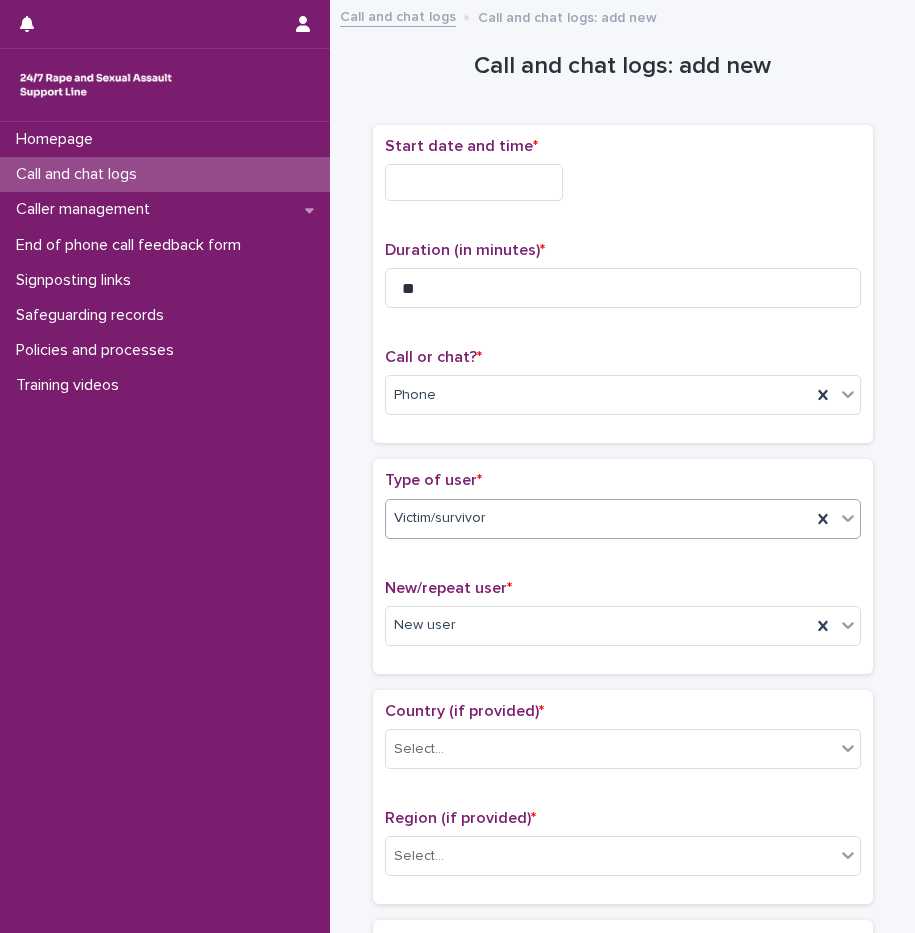 click at bounding box center [474, 182] 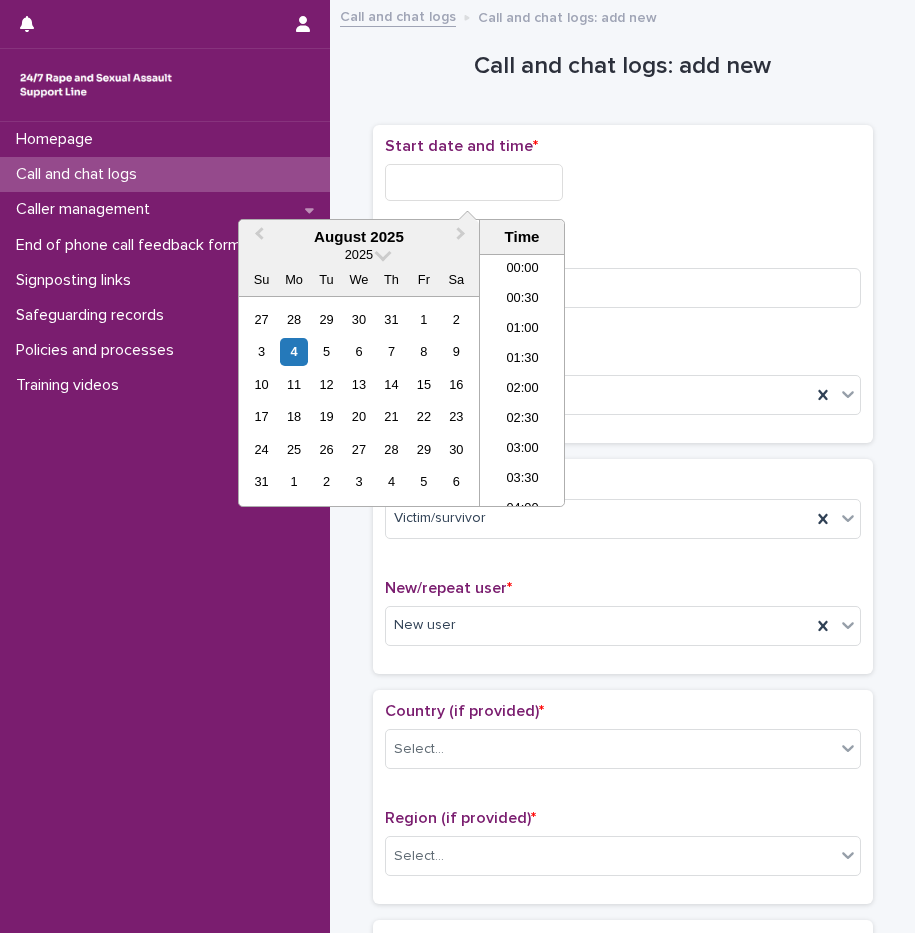 scroll, scrollTop: 1150, scrollLeft: 0, axis: vertical 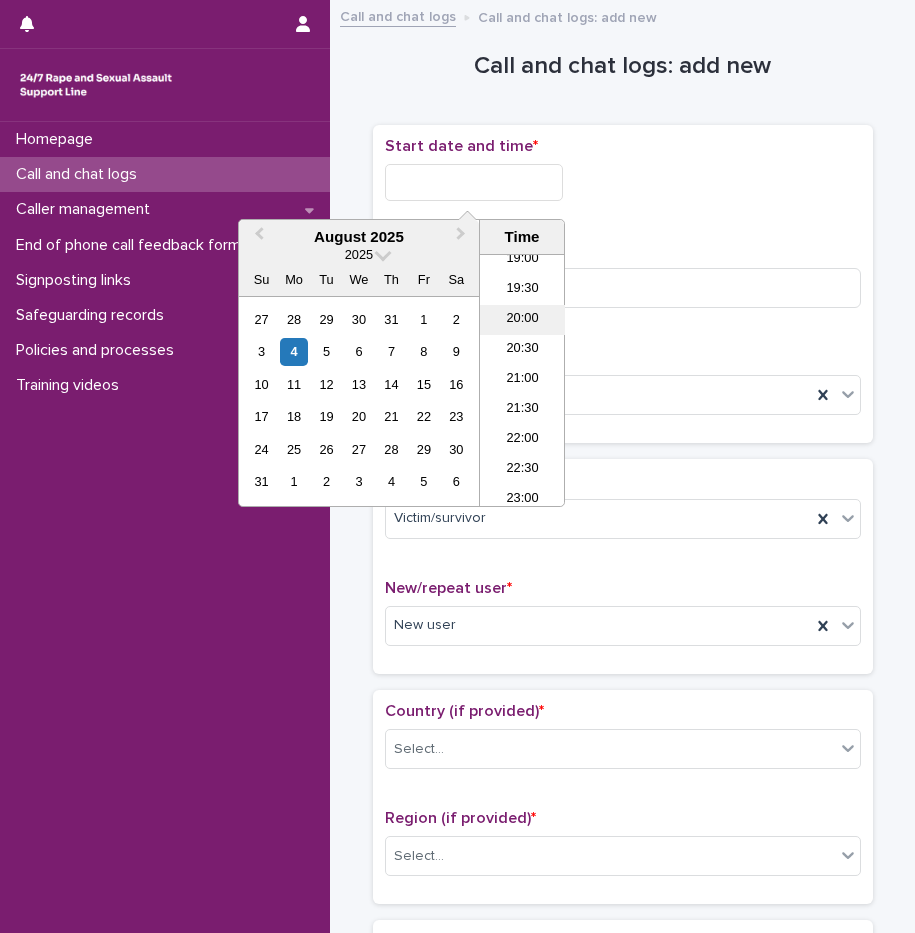 click on "20:00" at bounding box center [522, 320] 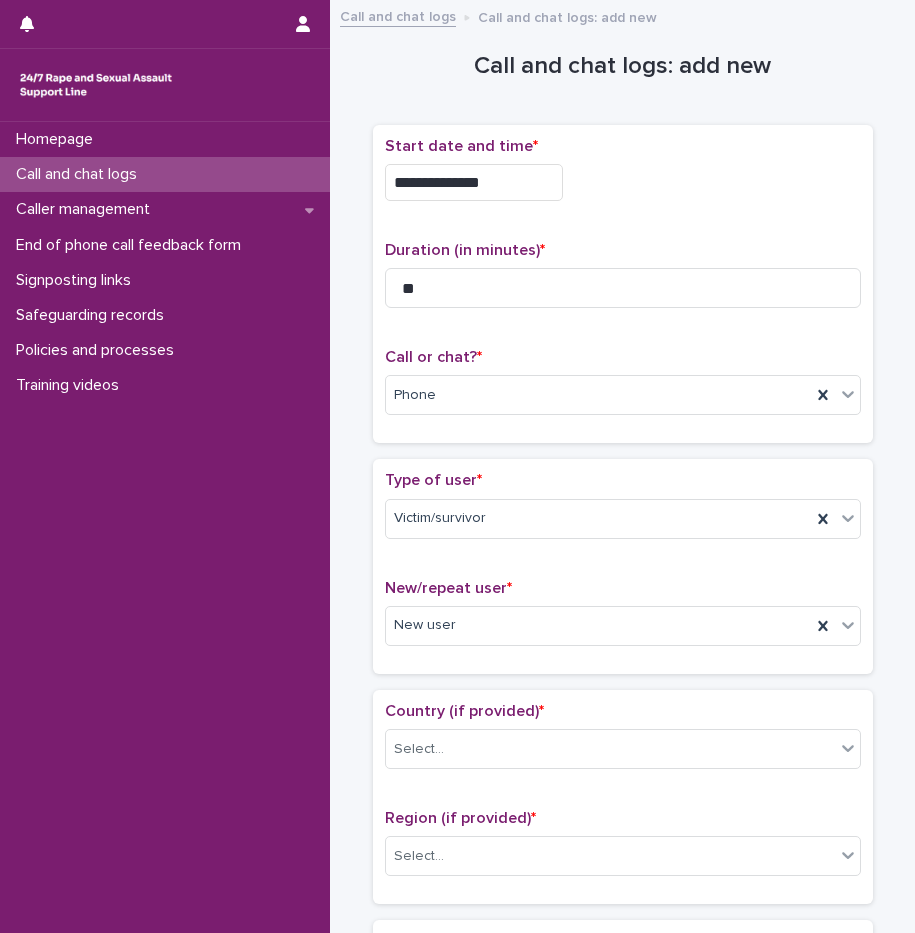 click on "**********" at bounding box center [623, 177] 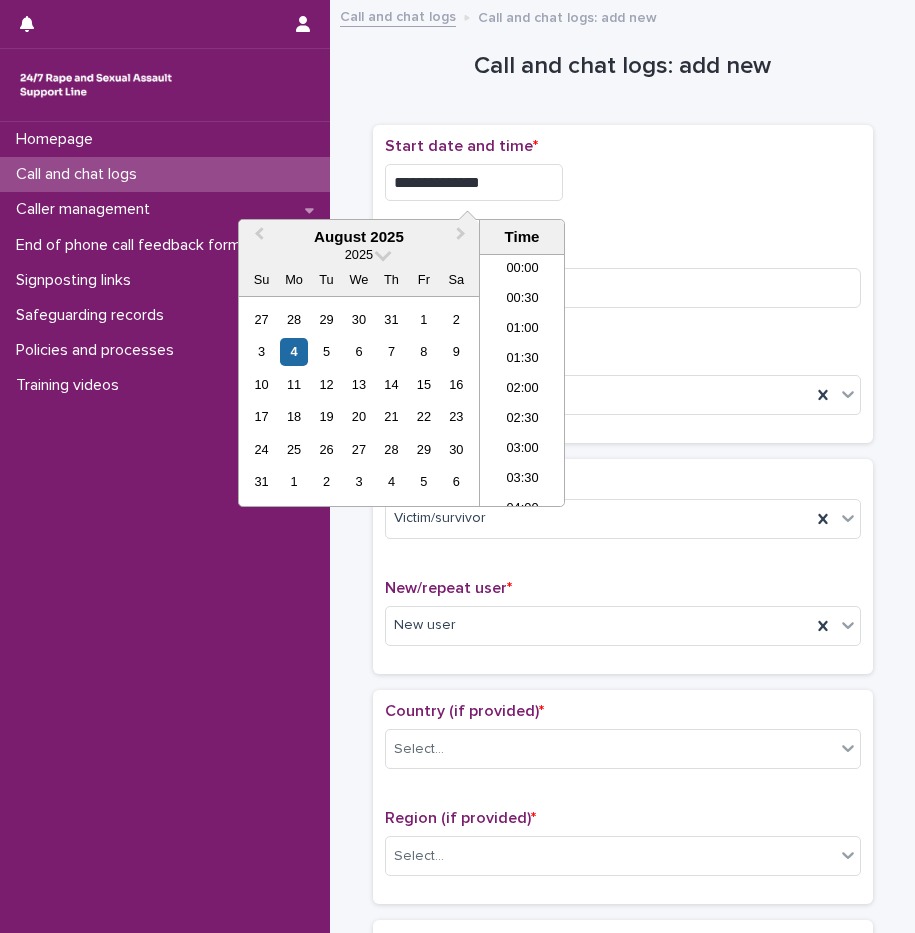 scroll, scrollTop: 1090, scrollLeft: 0, axis: vertical 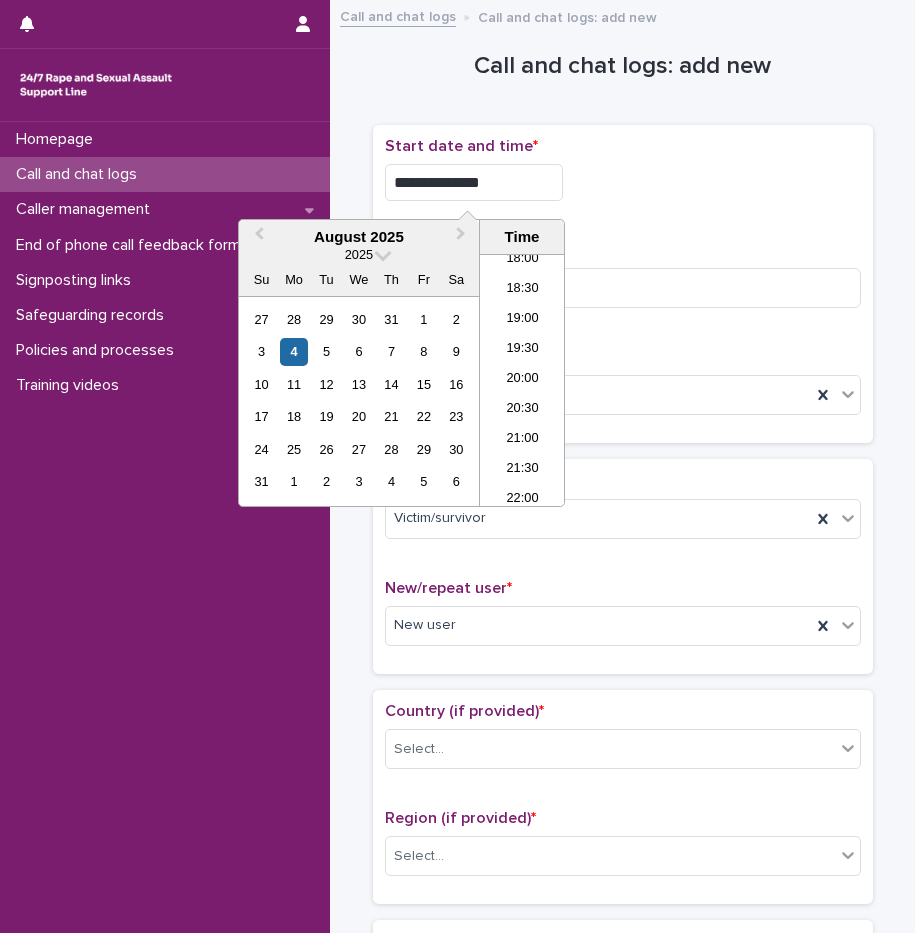 type on "**********" 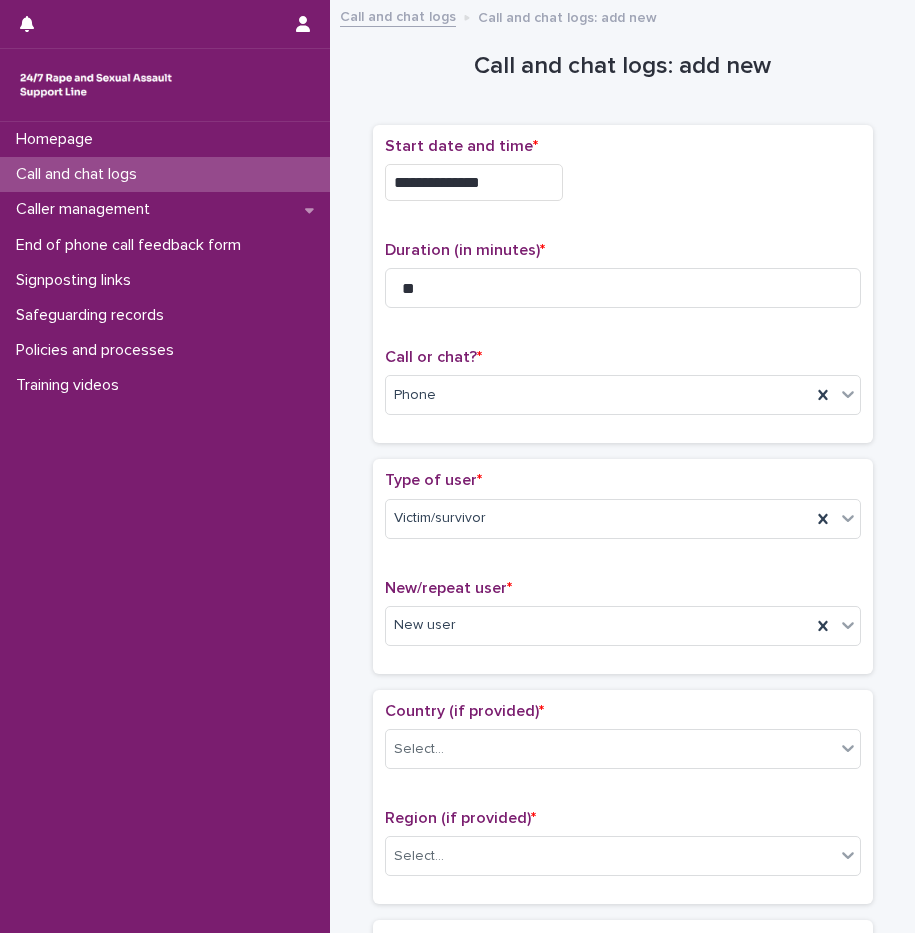 click on "**********" at bounding box center [623, 284] 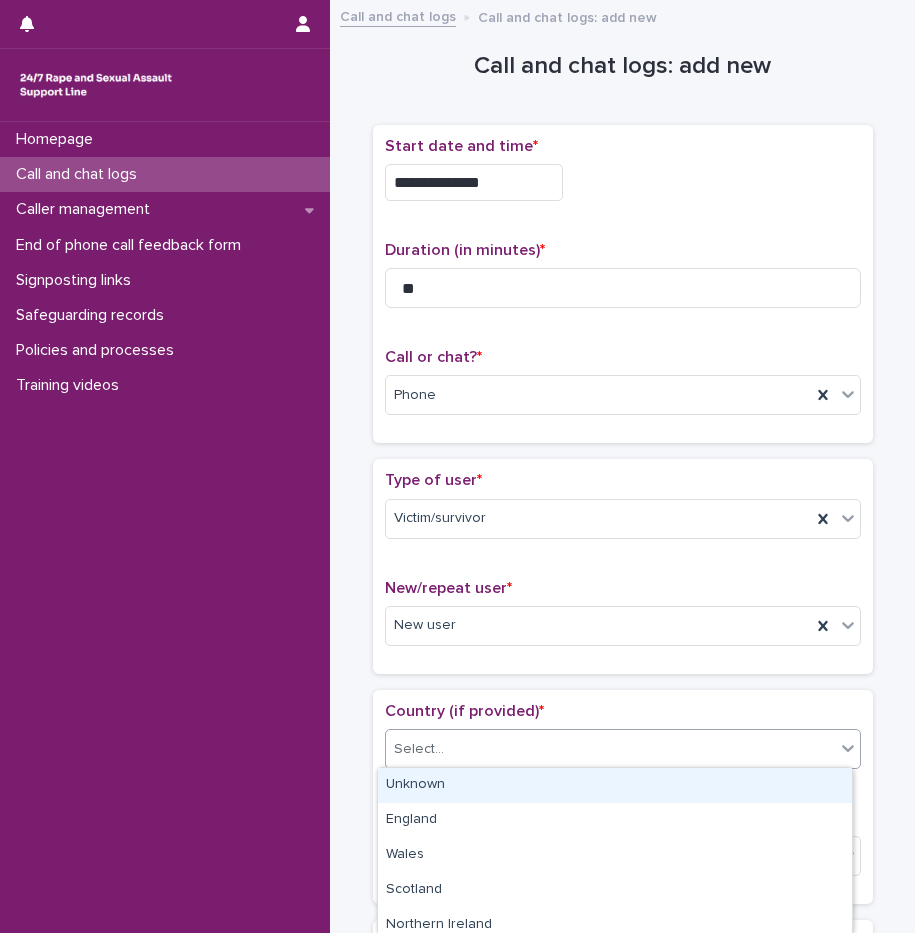 click on "Select..." at bounding box center (610, 749) 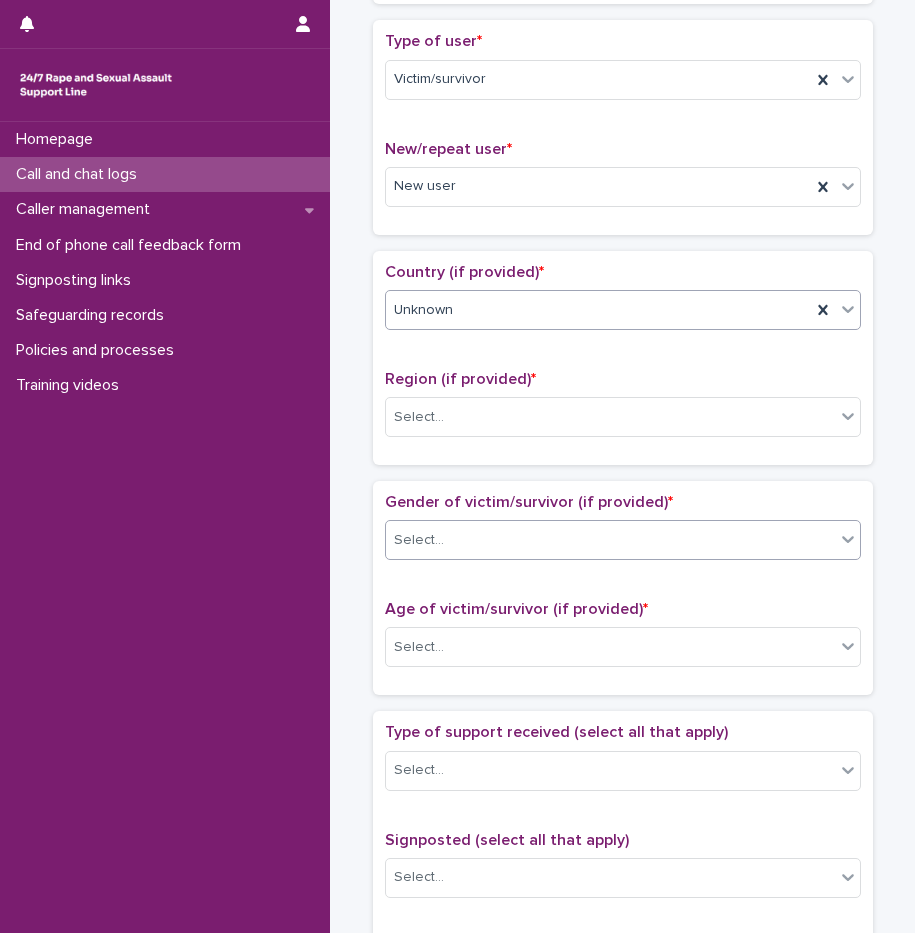 scroll, scrollTop: 500, scrollLeft: 0, axis: vertical 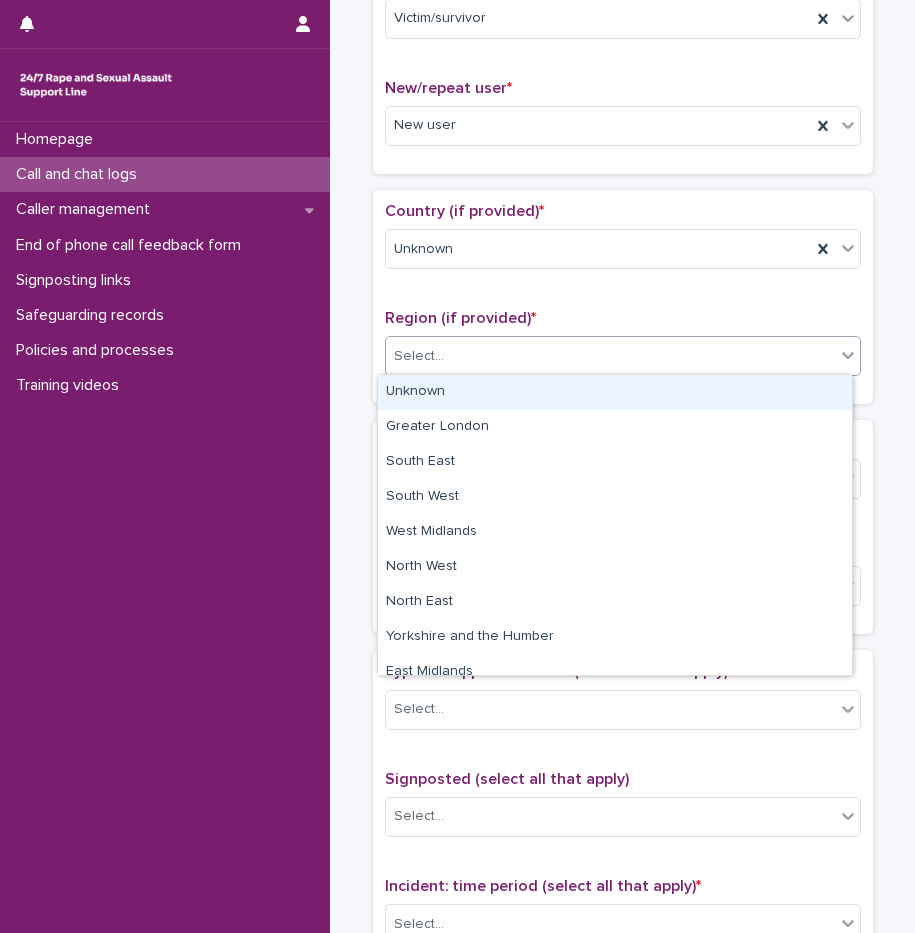 click on "Select..." at bounding box center [610, 356] 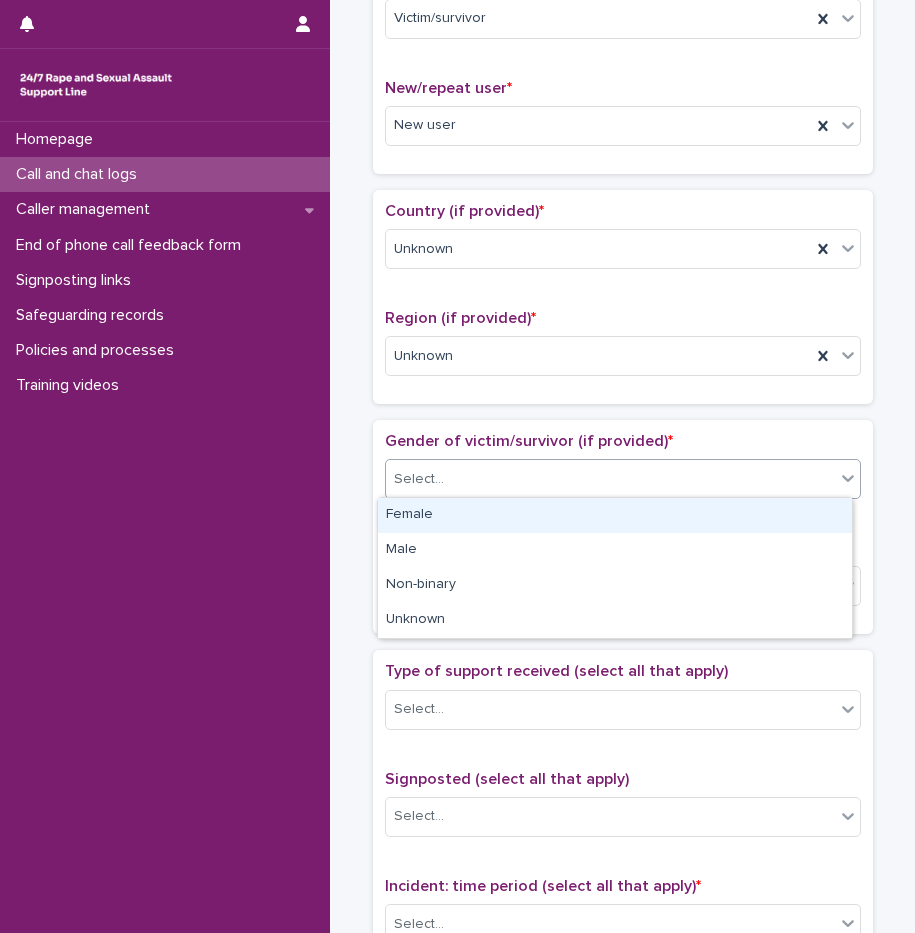 click at bounding box center (447, 478) 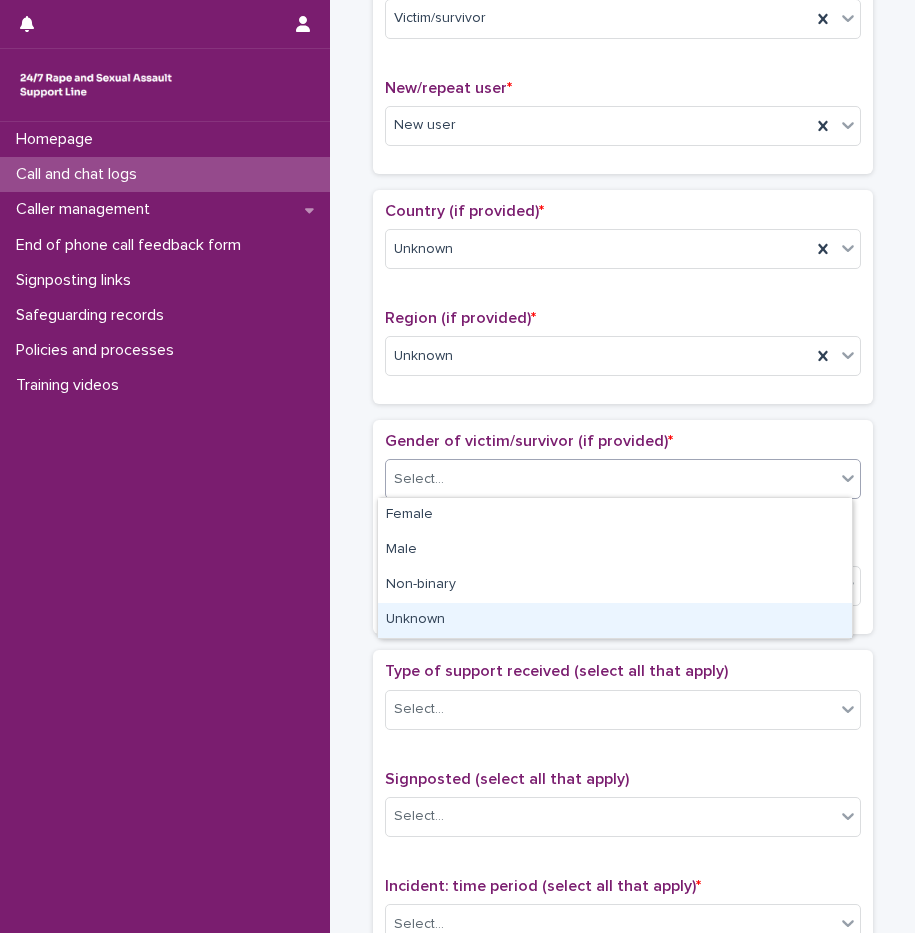 click on "Unknown" at bounding box center [615, 620] 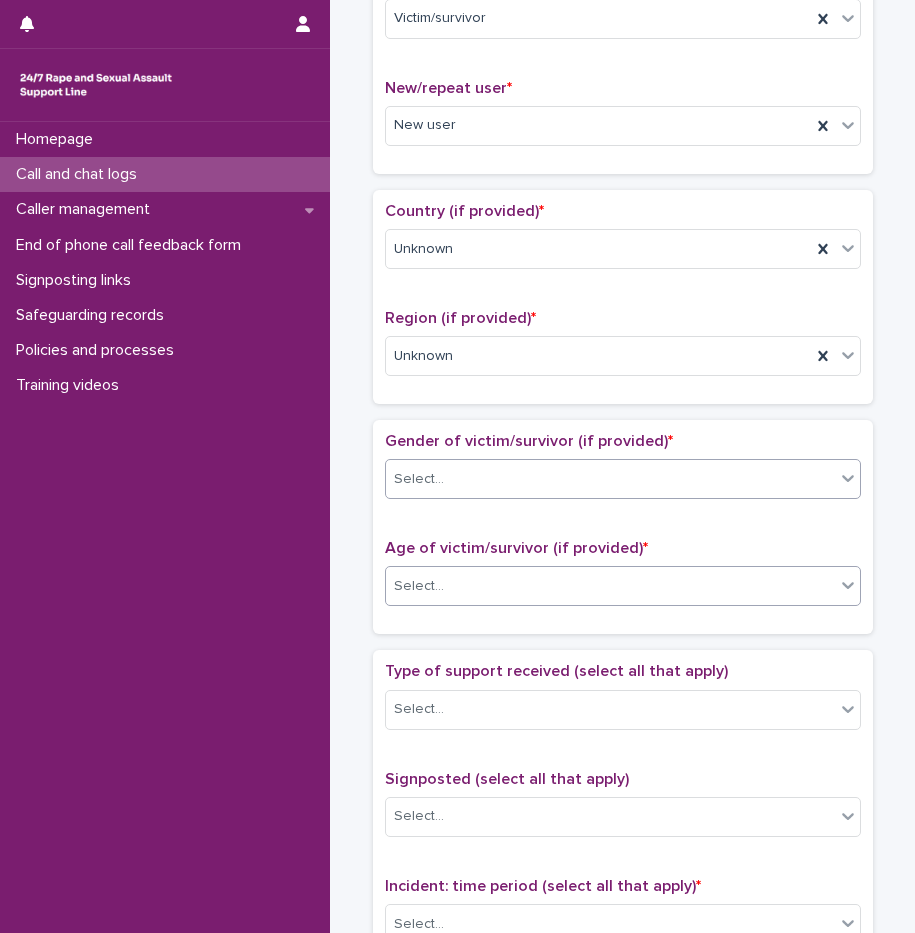 click on "Select..." at bounding box center [610, 586] 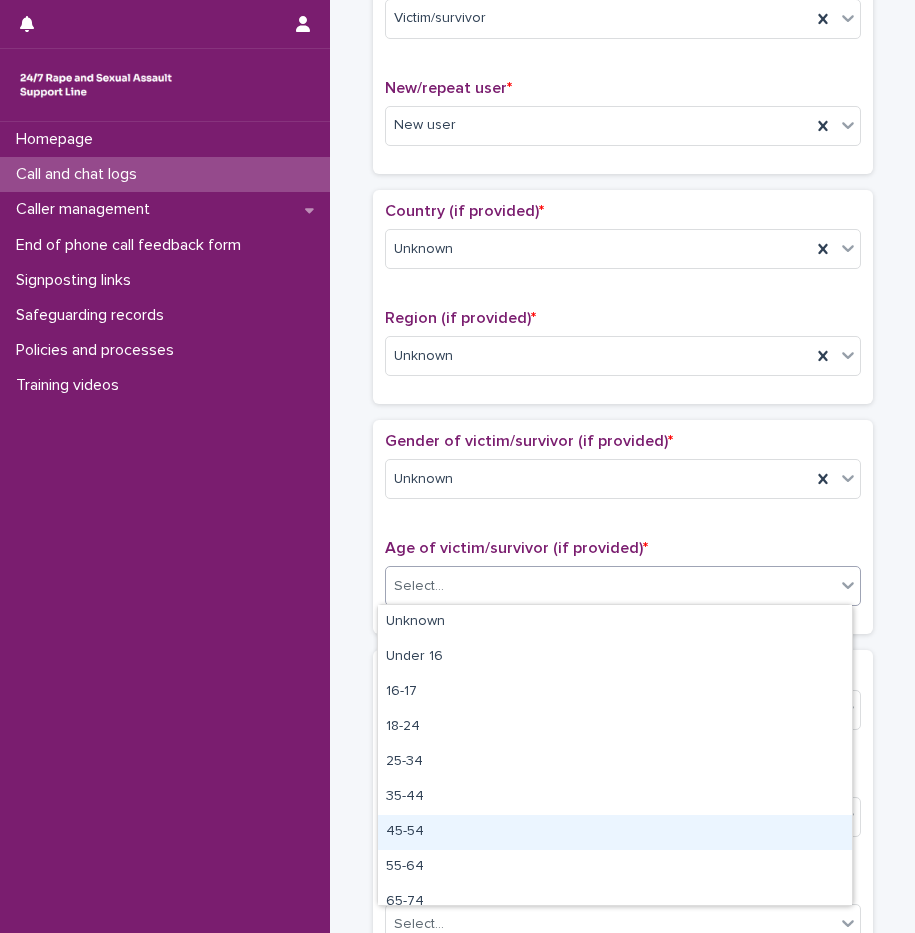click on "45-54" at bounding box center (615, 832) 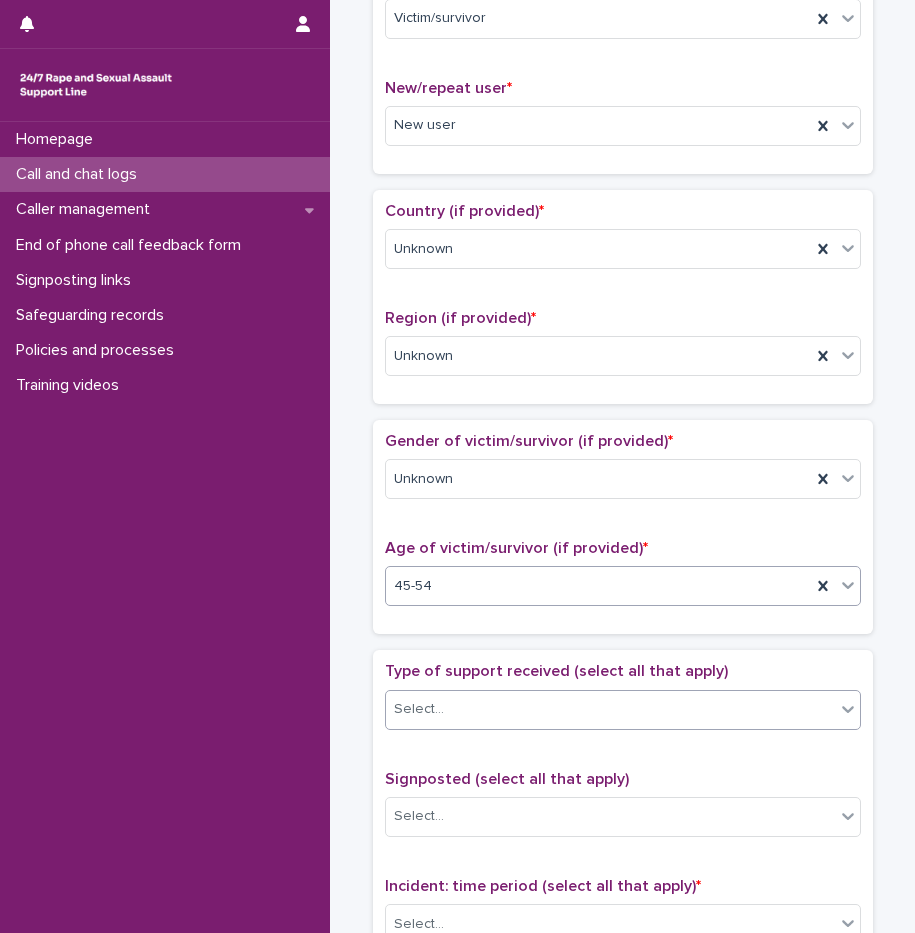 click on "Select..." at bounding box center [610, 709] 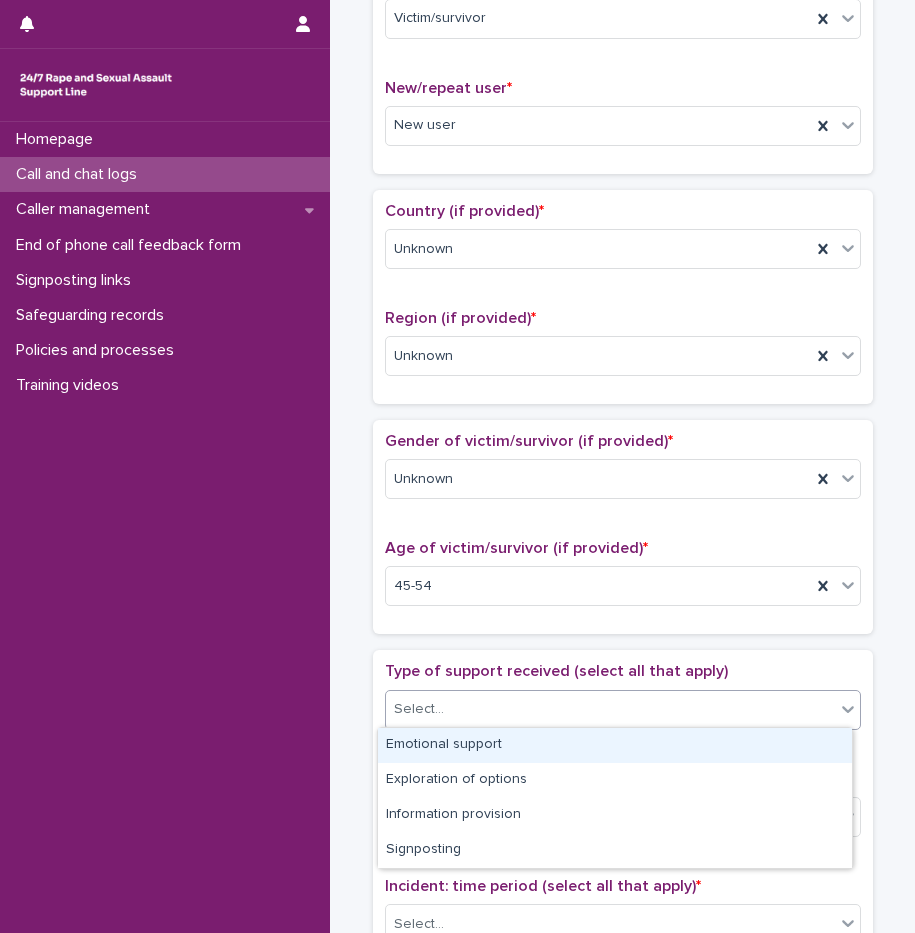 click on "Emotional support" at bounding box center [615, 745] 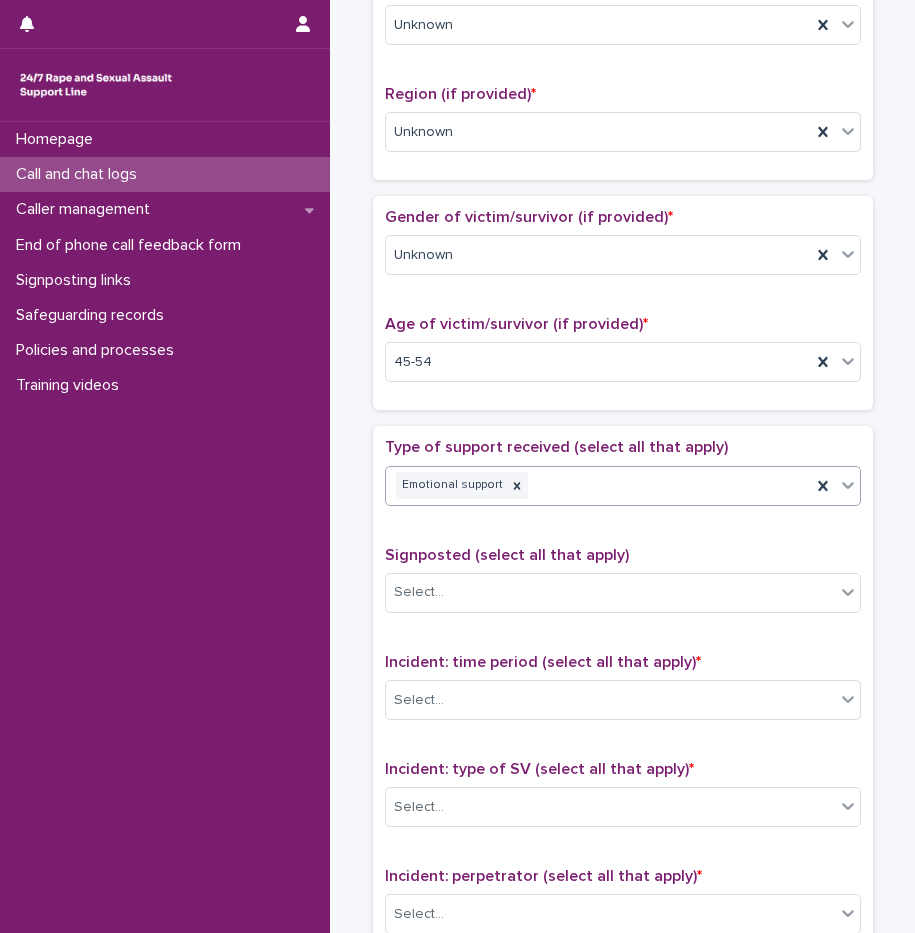scroll, scrollTop: 800, scrollLeft: 0, axis: vertical 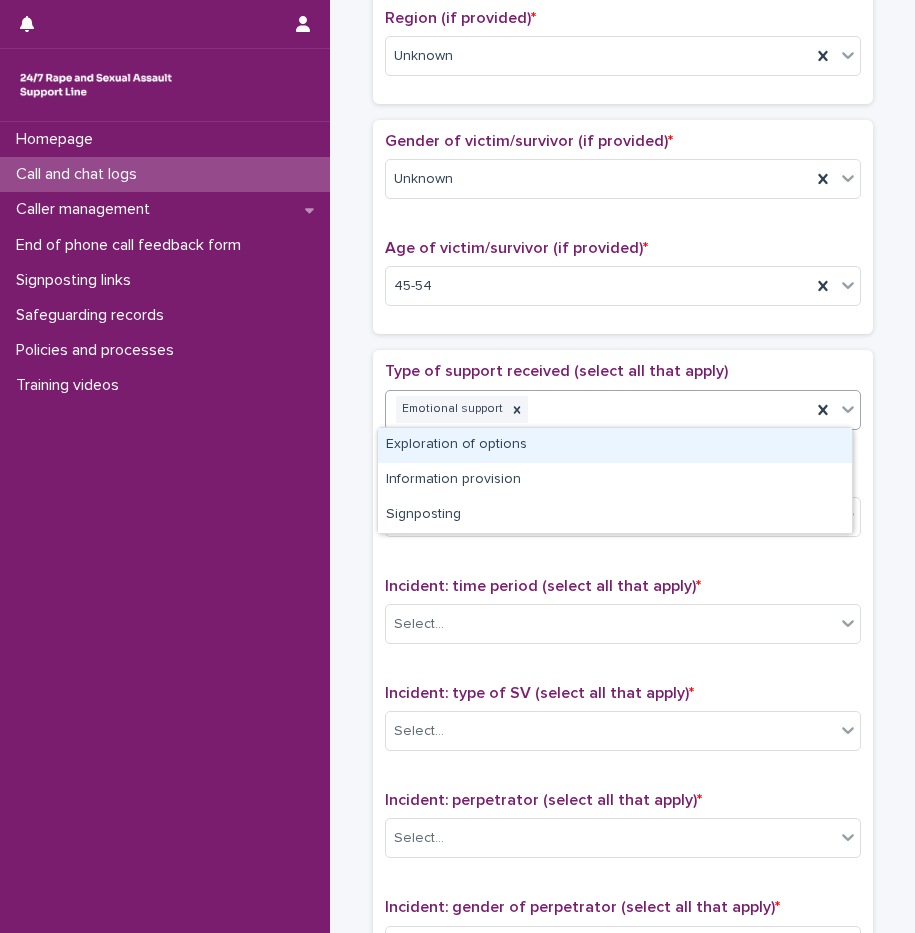 click on "Emotional support" at bounding box center (598, 409) 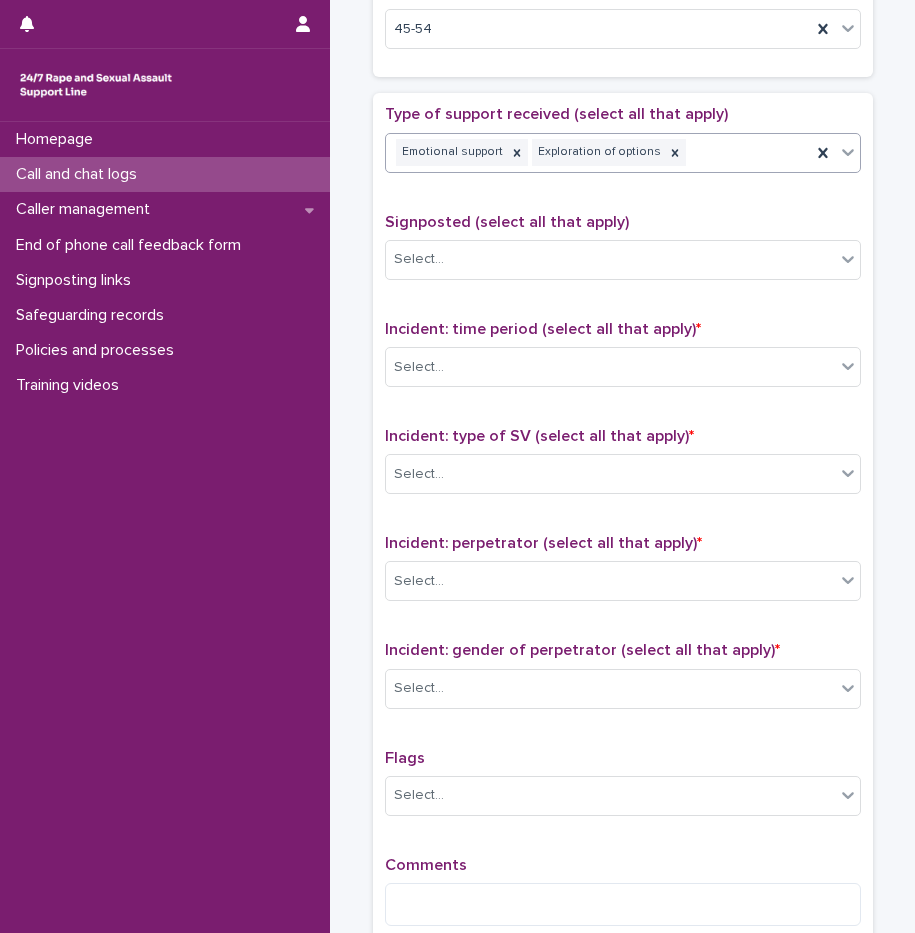 scroll, scrollTop: 1200, scrollLeft: 0, axis: vertical 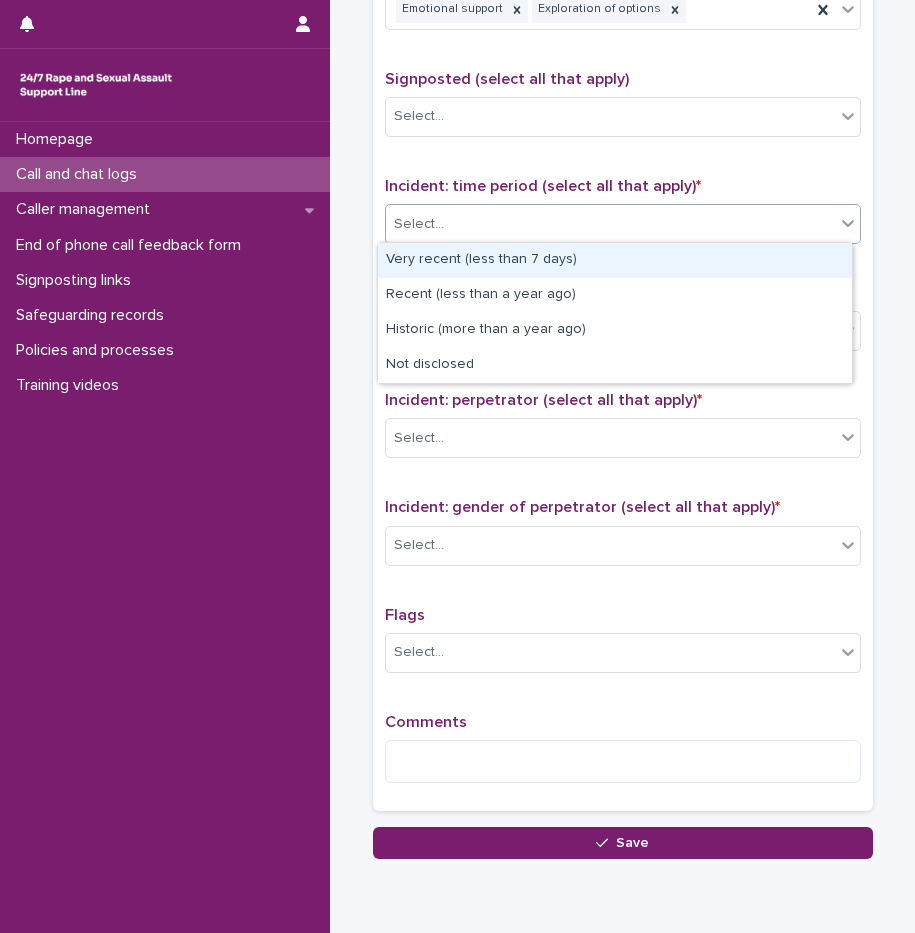 click on "Select..." at bounding box center [610, 224] 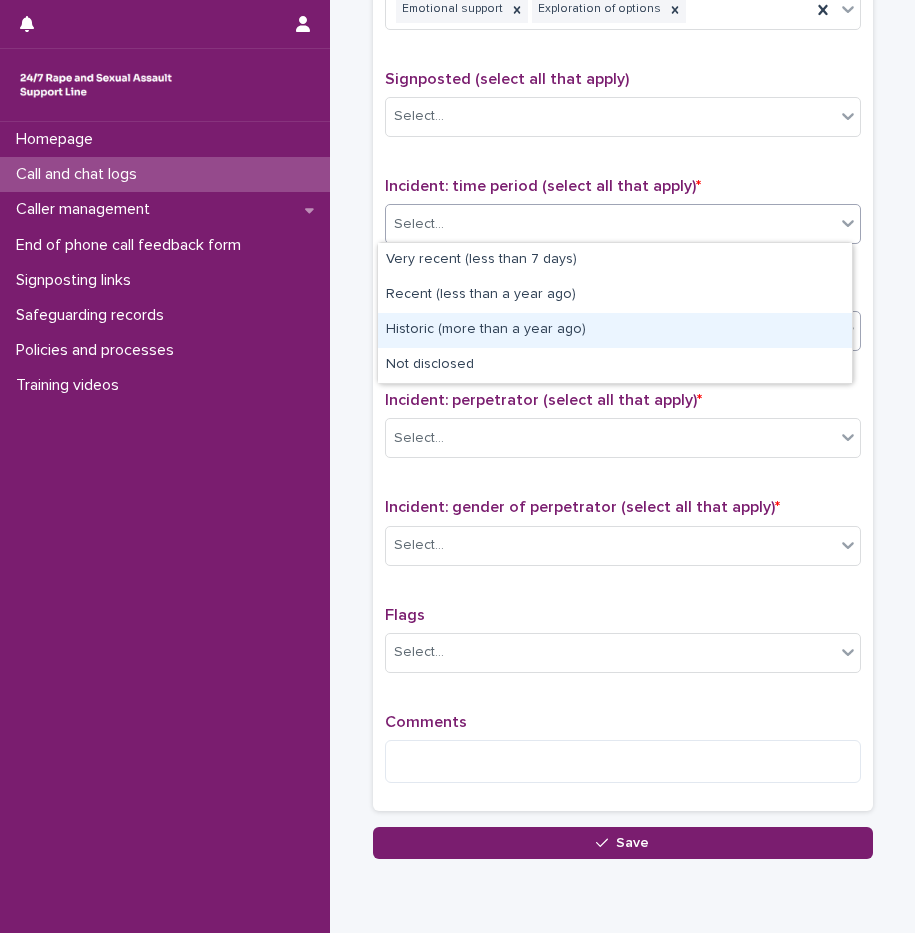 drag, startPoint x: 428, startPoint y: 275, endPoint x: 438, endPoint y: 327, distance: 52.95281 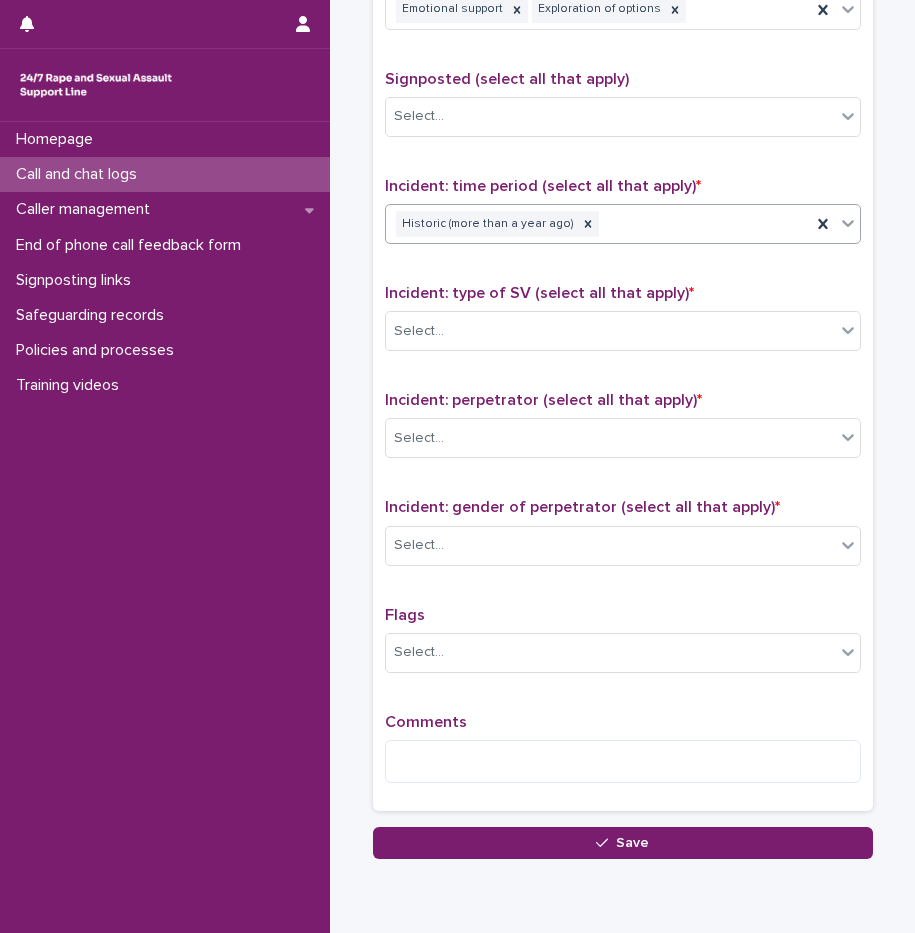 click 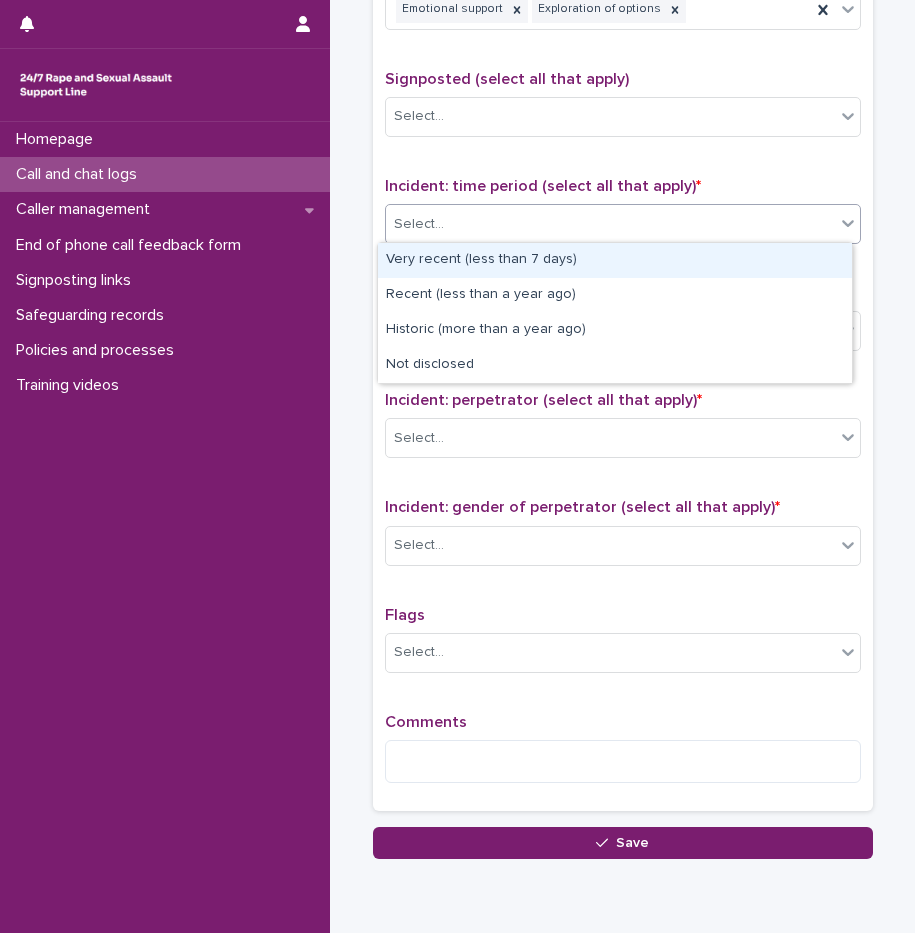 click on "Select..." at bounding box center [610, 224] 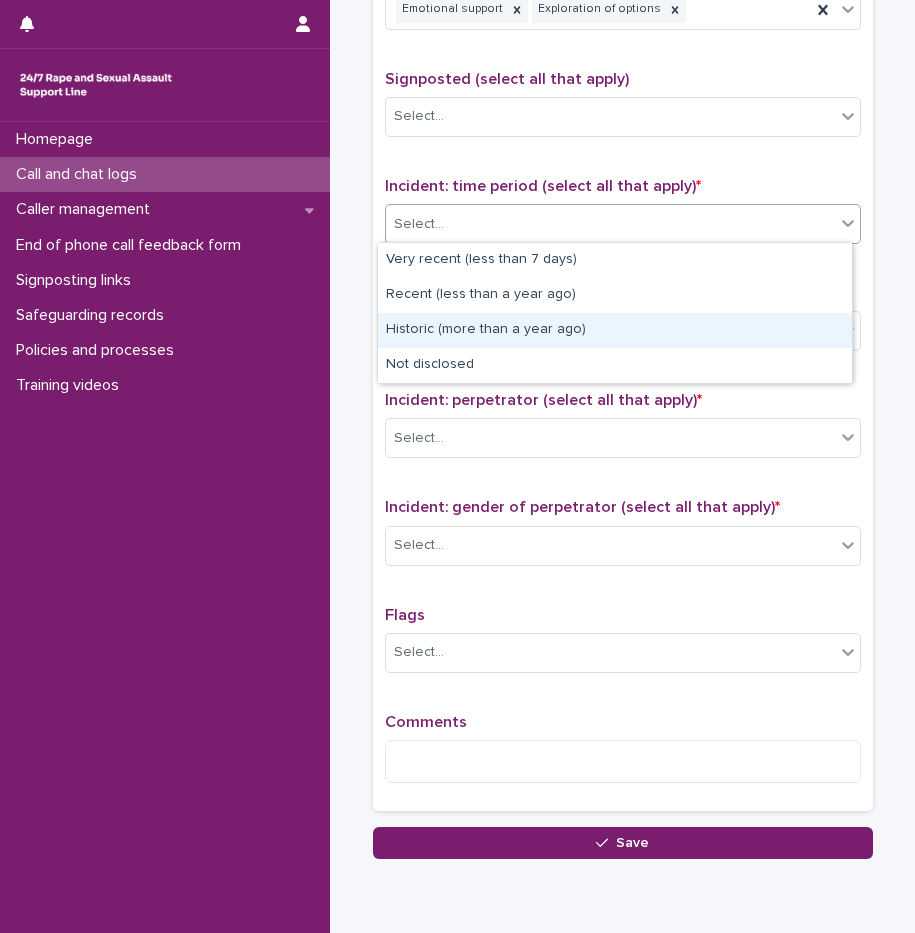 click on "Historic (more than a year ago)" at bounding box center [615, 330] 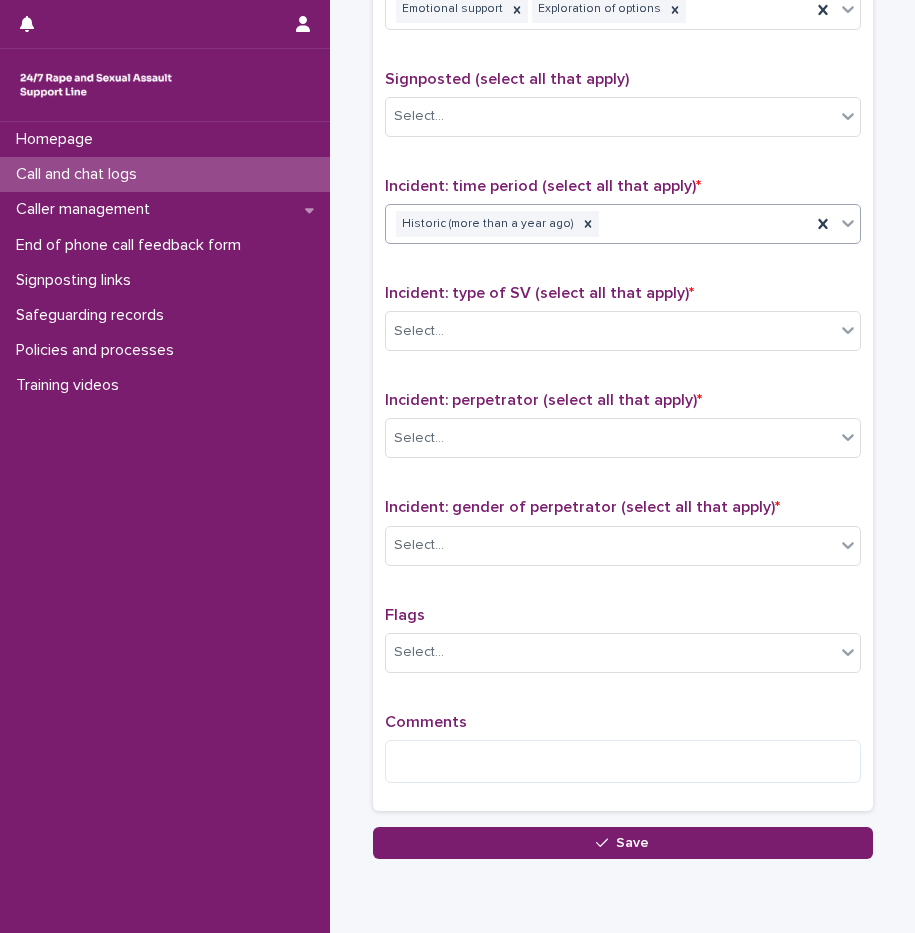 click on "Historic (more than a year ago)" at bounding box center (598, 224) 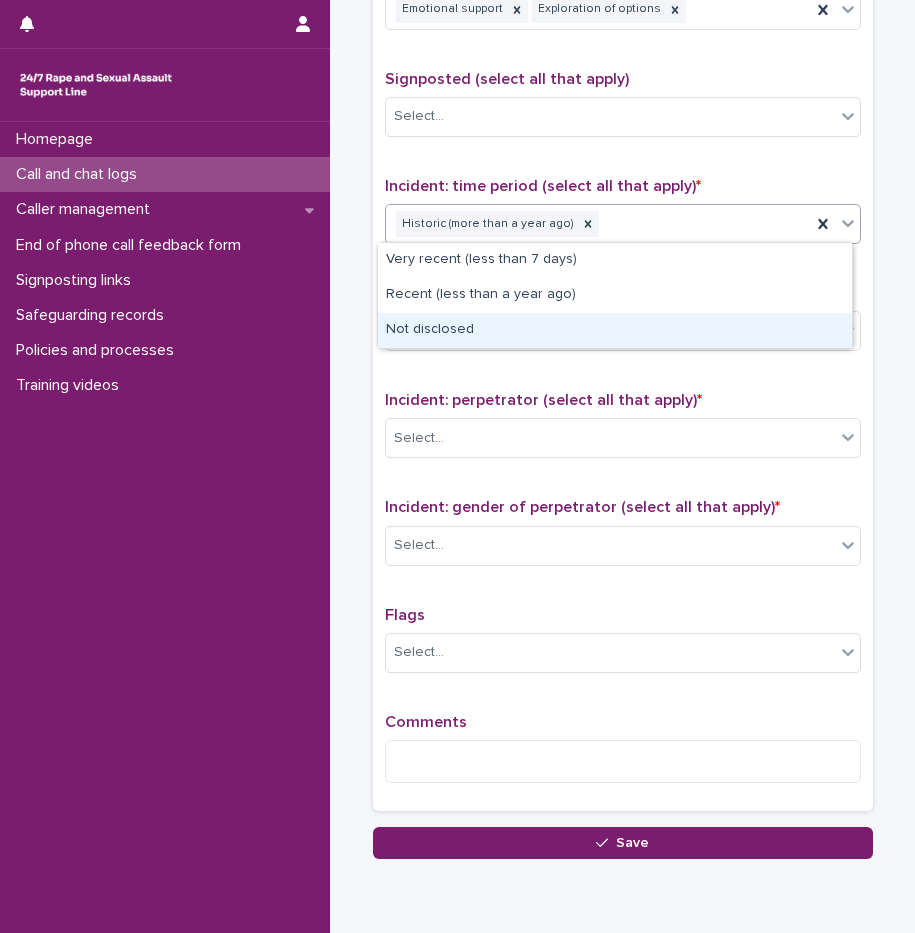 click on "Not disclosed" at bounding box center (615, 330) 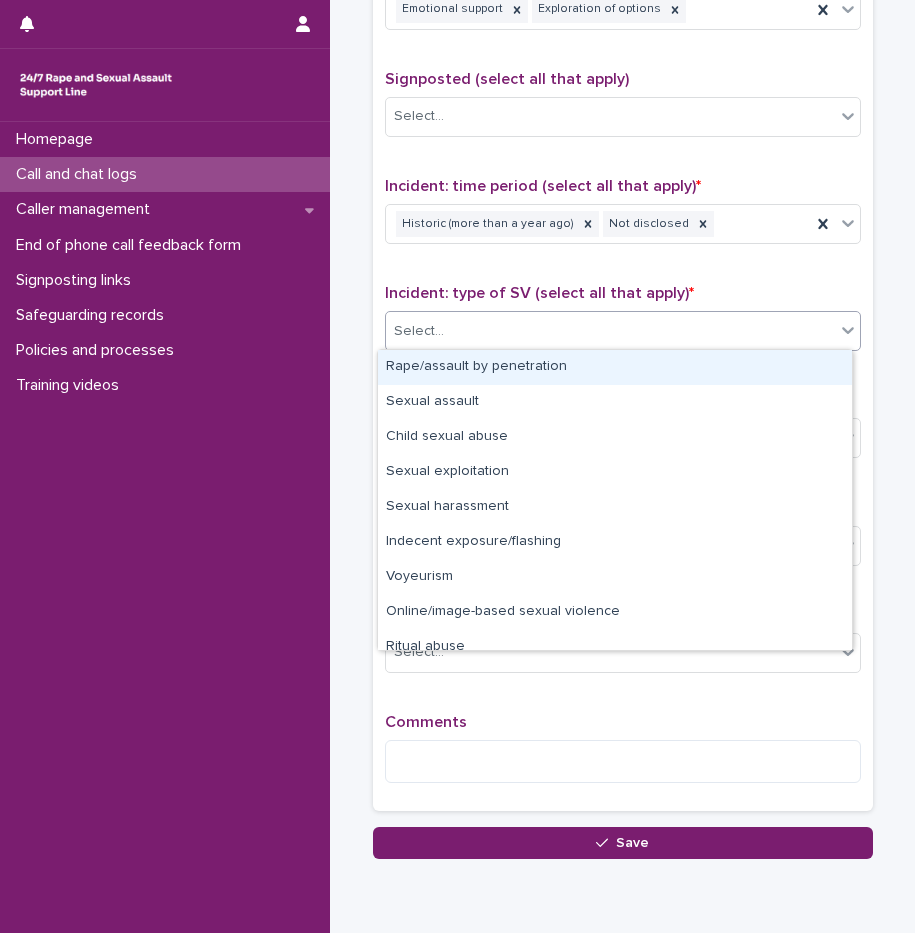 click on "Select..." at bounding box center (610, 331) 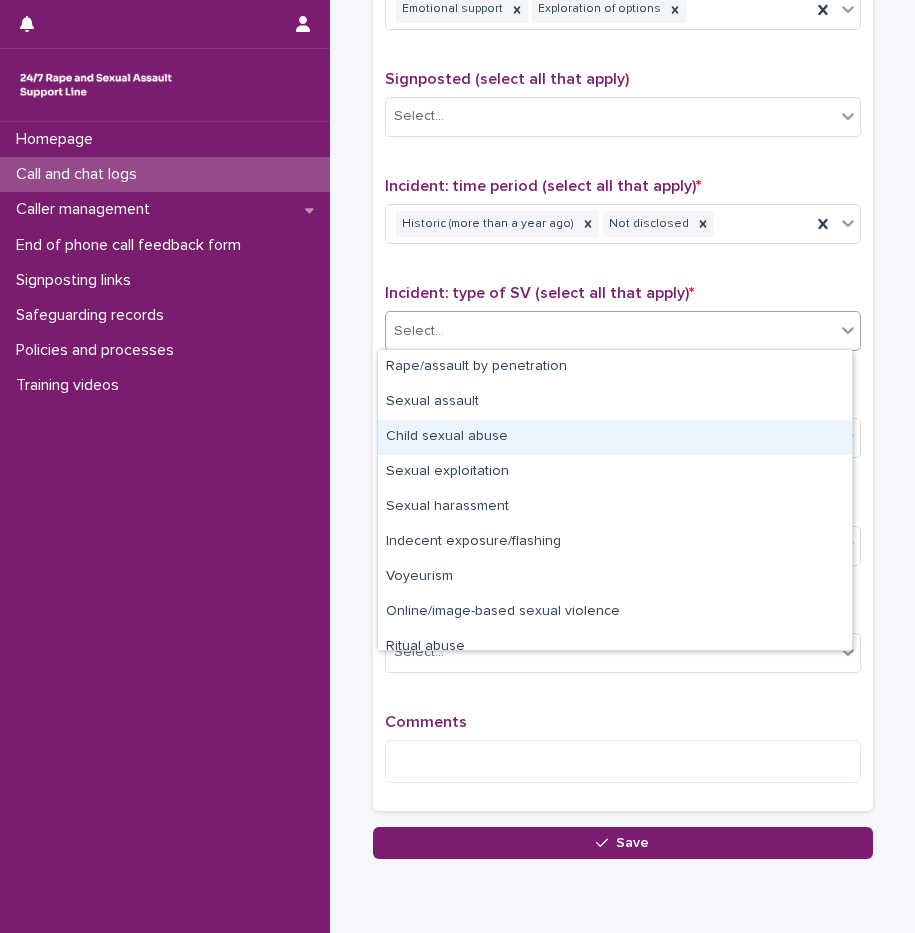 click on "Child sexual abuse" at bounding box center (615, 437) 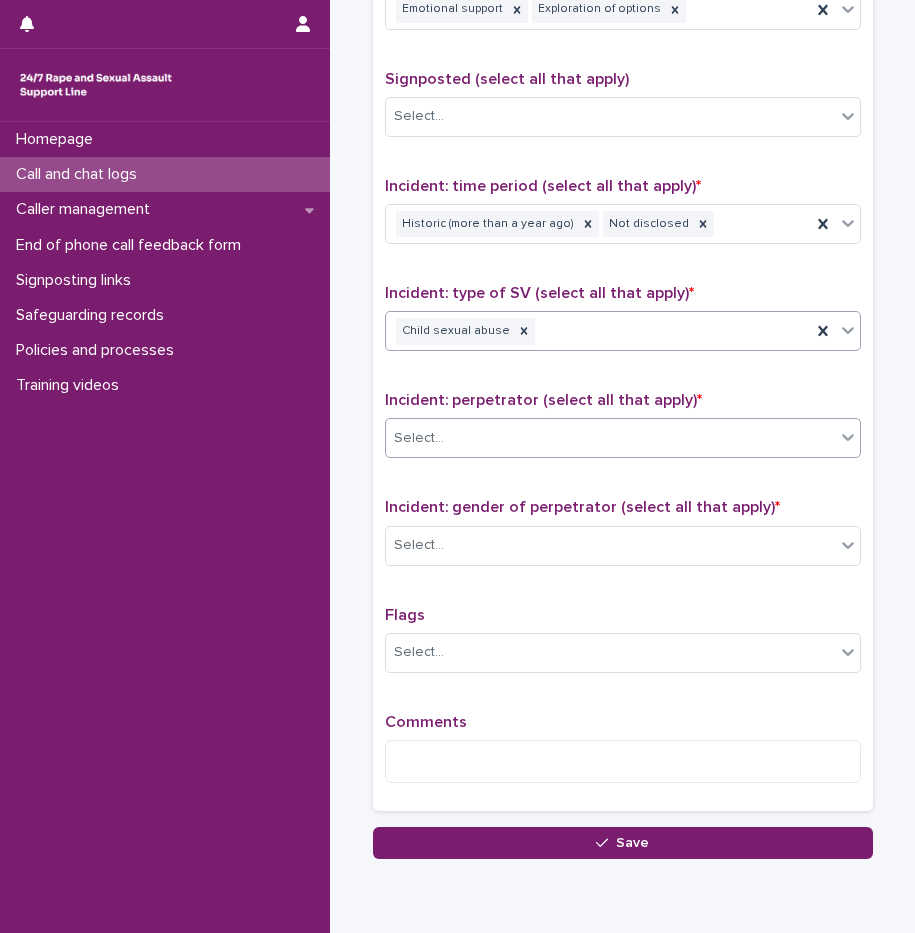 click on "Select..." at bounding box center [419, 438] 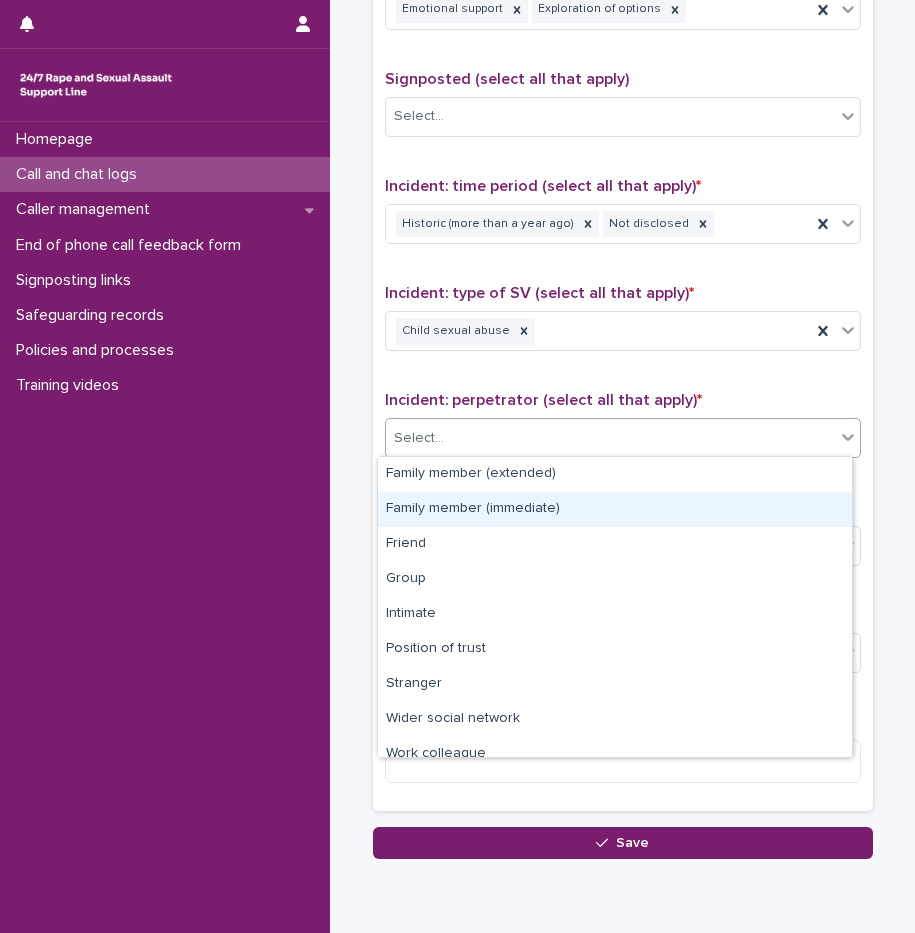 drag, startPoint x: 473, startPoint y: 489, endPoint x: 477, endPoint y: 503, distance: 14.56022 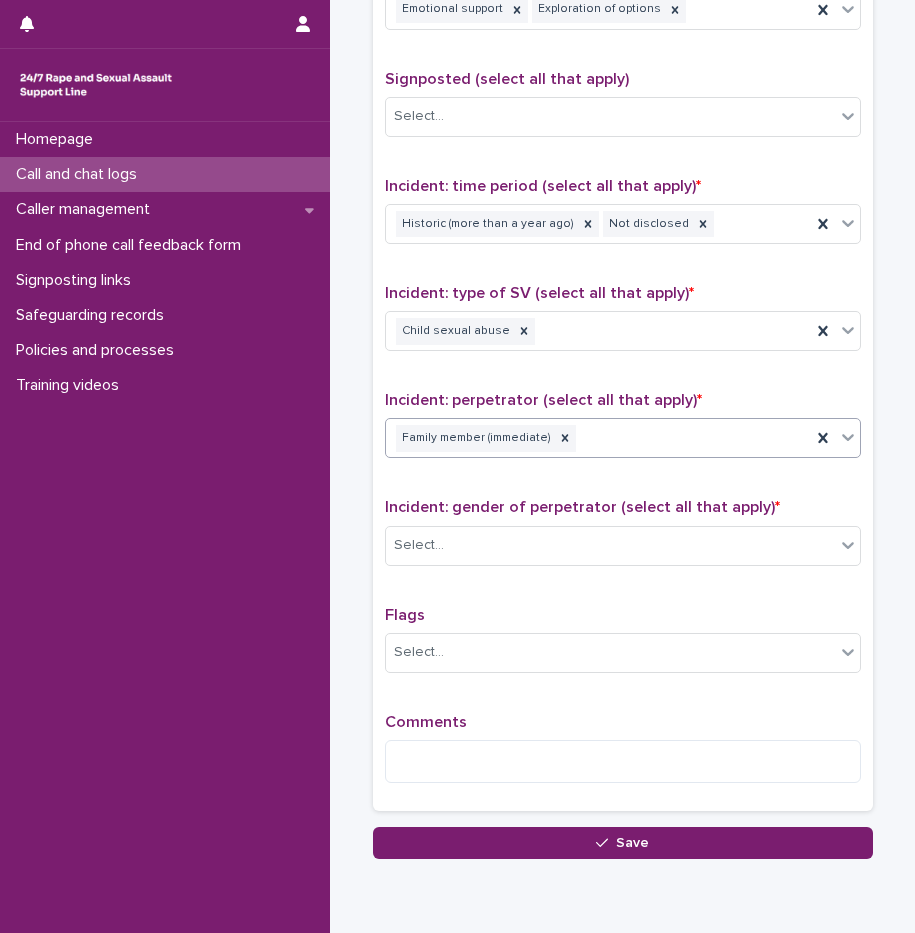 click on "Family member (immediate)" at bounding box center [598, 438] 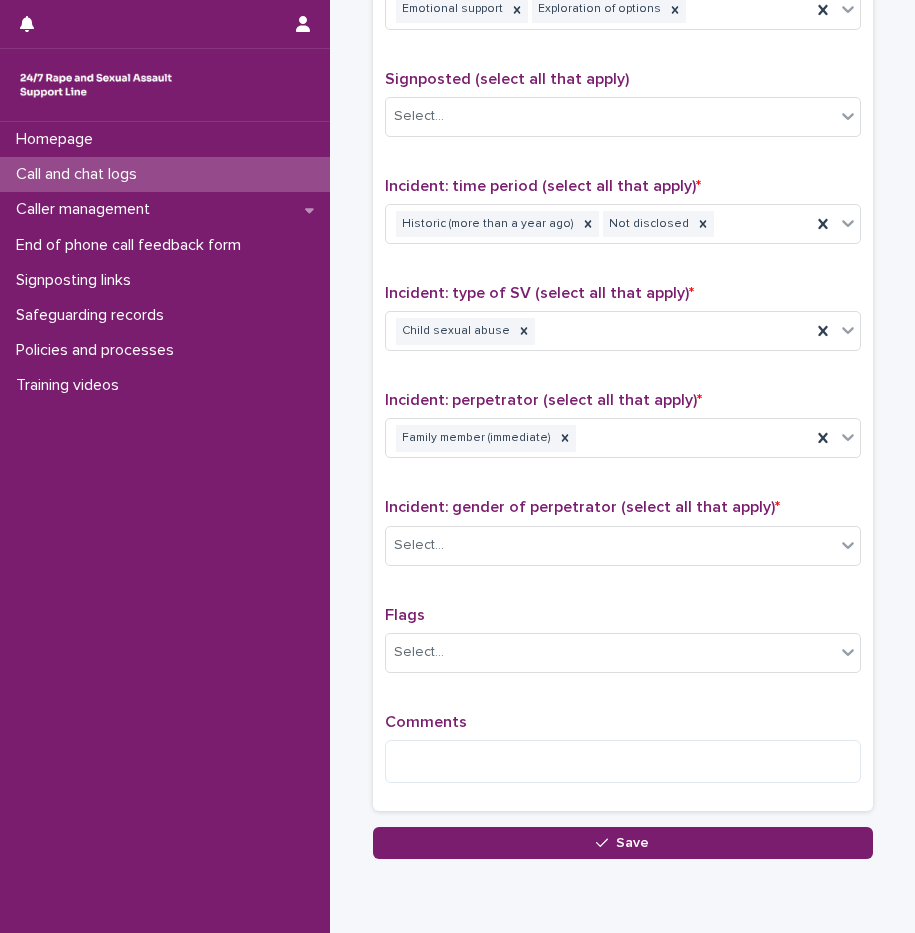 click on "Type of support received (select all that apply) Emotional support Exploration of options Signposted (select all that apply) Select... Incident: time period (select all that apply) * Historic (more than a year ago) Not disclosed Incident: type of SV (select all that apply) * Child sexual abuse Incident: perpetrator (select all that apply) * Family member (immediate) Incident: gender of perpetrator (select all that apply) * Select... Flags Select... Comments" at bounding box center (623, 380) 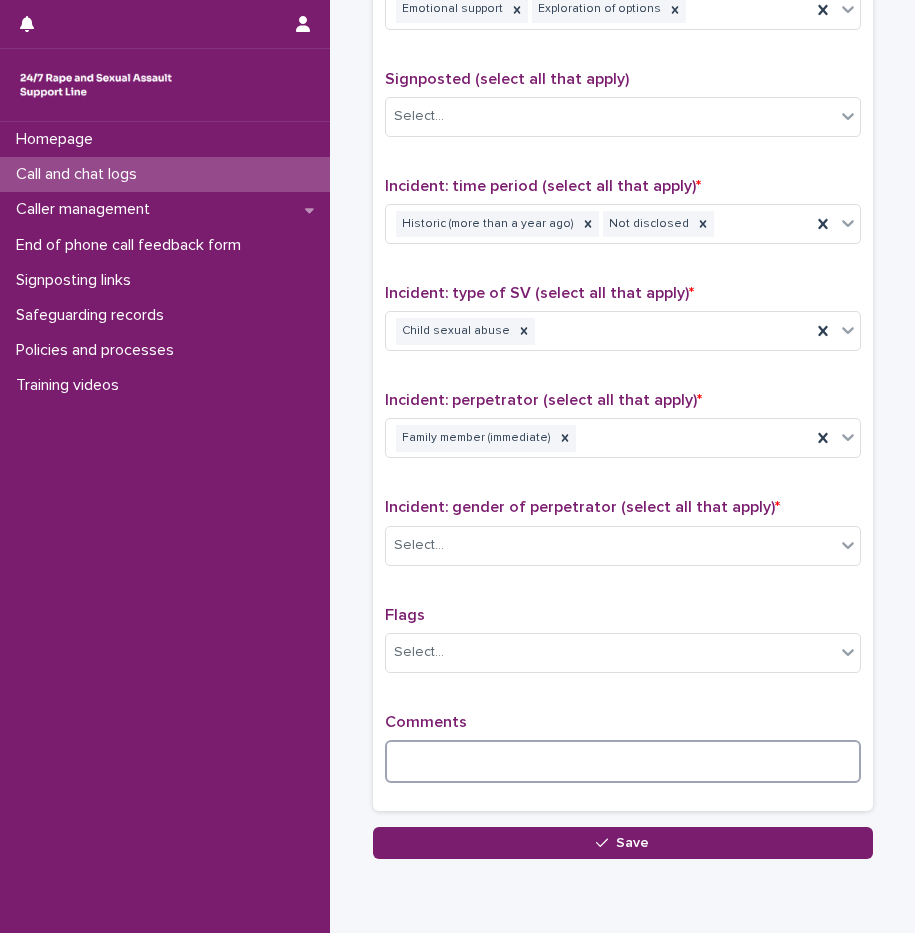 click at bounding box center (623, 761) 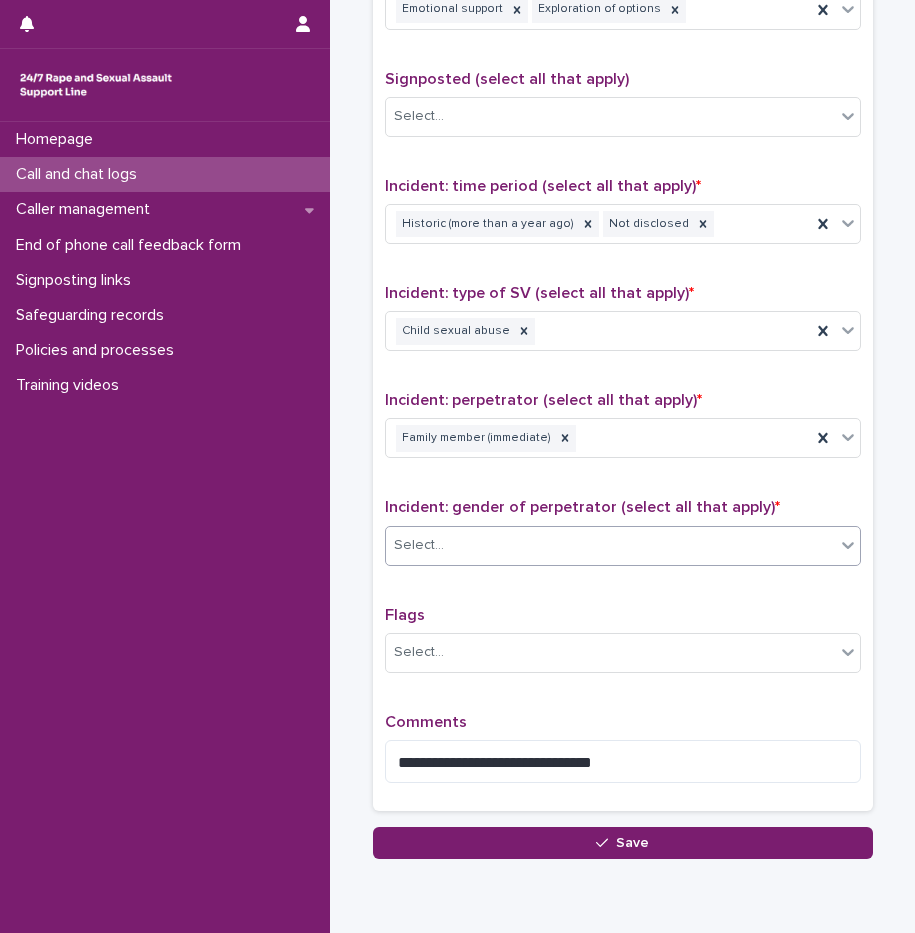 click on "Select..." at bounding box center [610, 545] 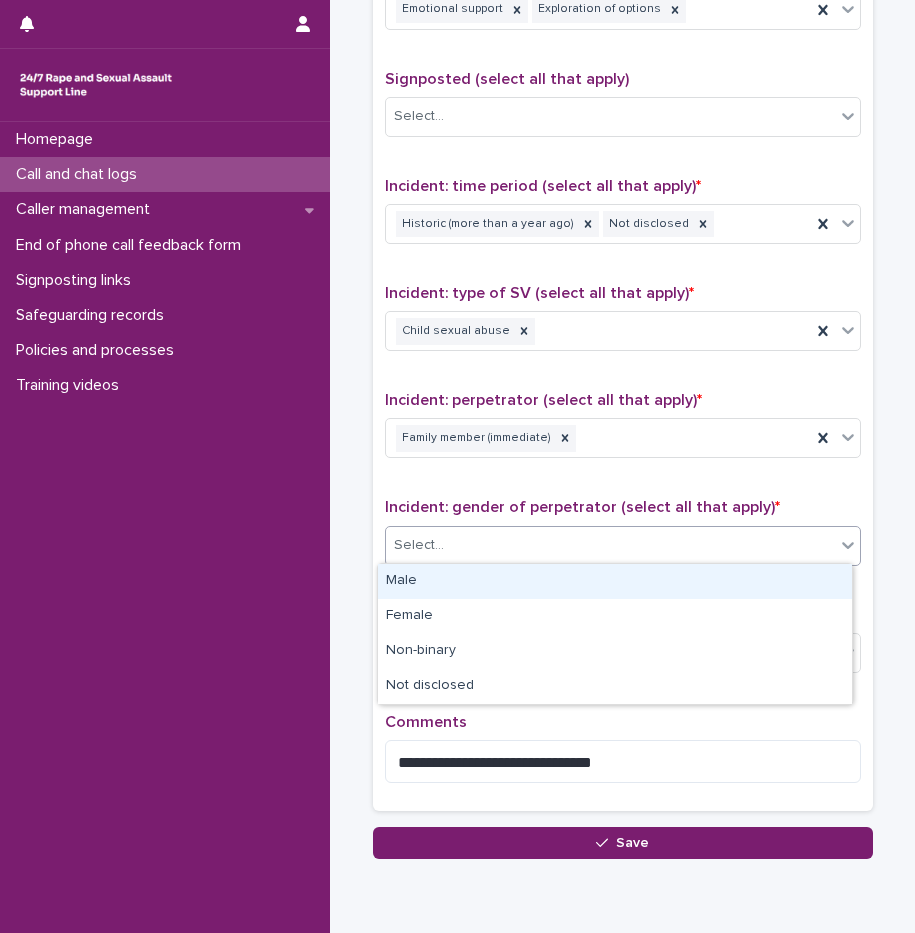 click on "Male" at bounding box center (615, 581) 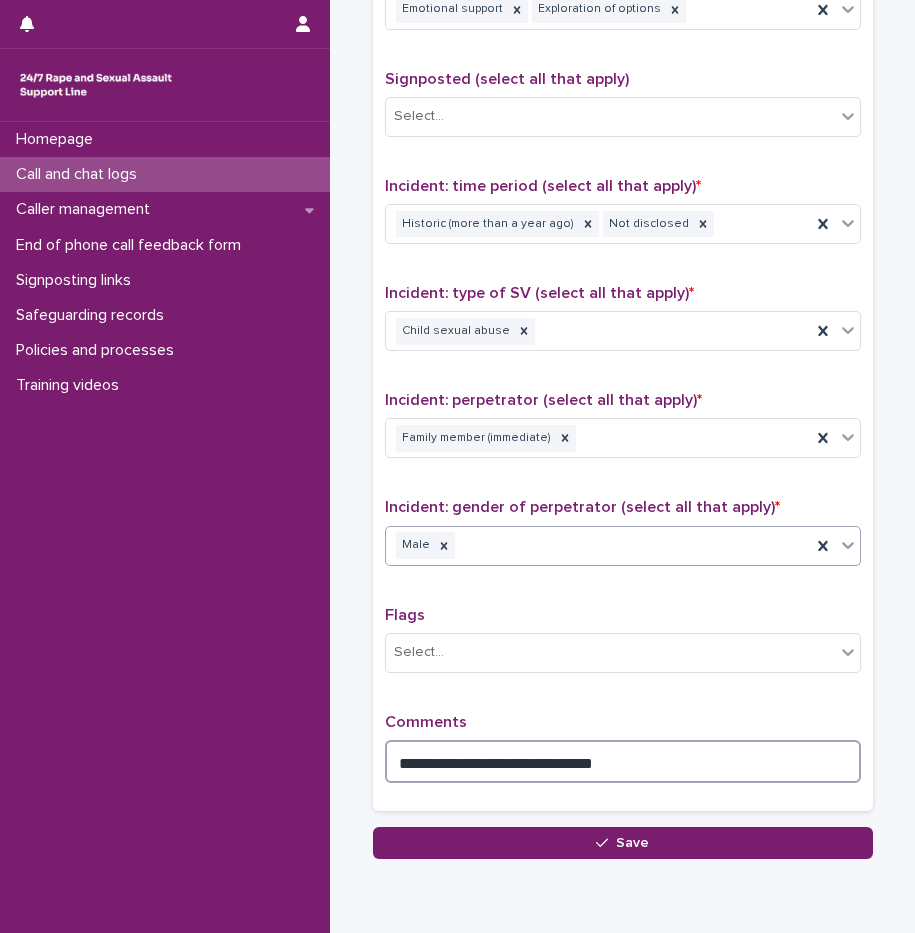 click on "**********" at bounding box center [623, 761] 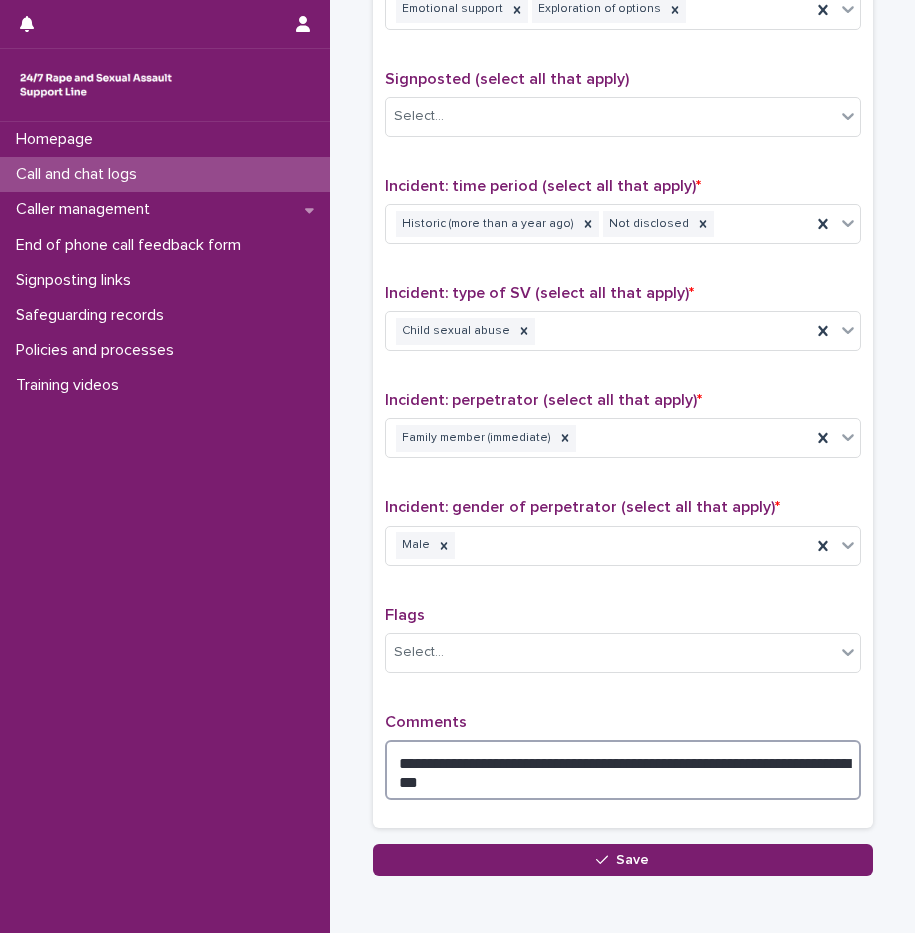 click on "**********" at bounding box center (623, 770) 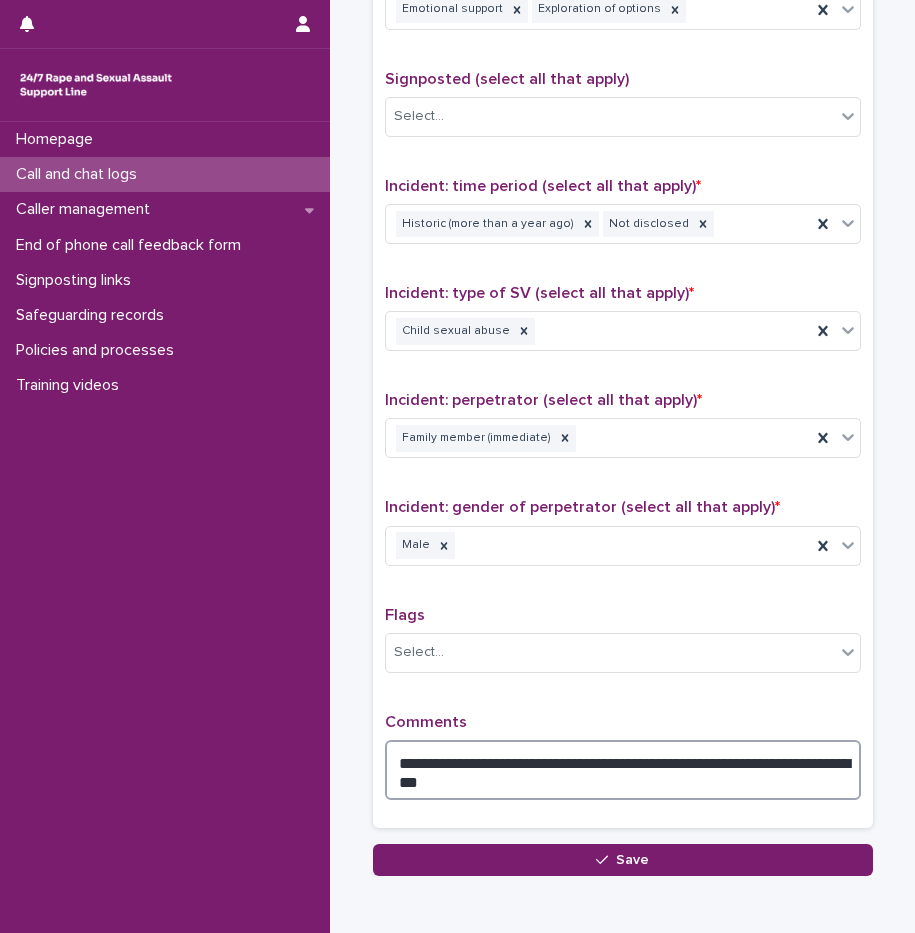 click on "**********" at bounding box center [623, 770] 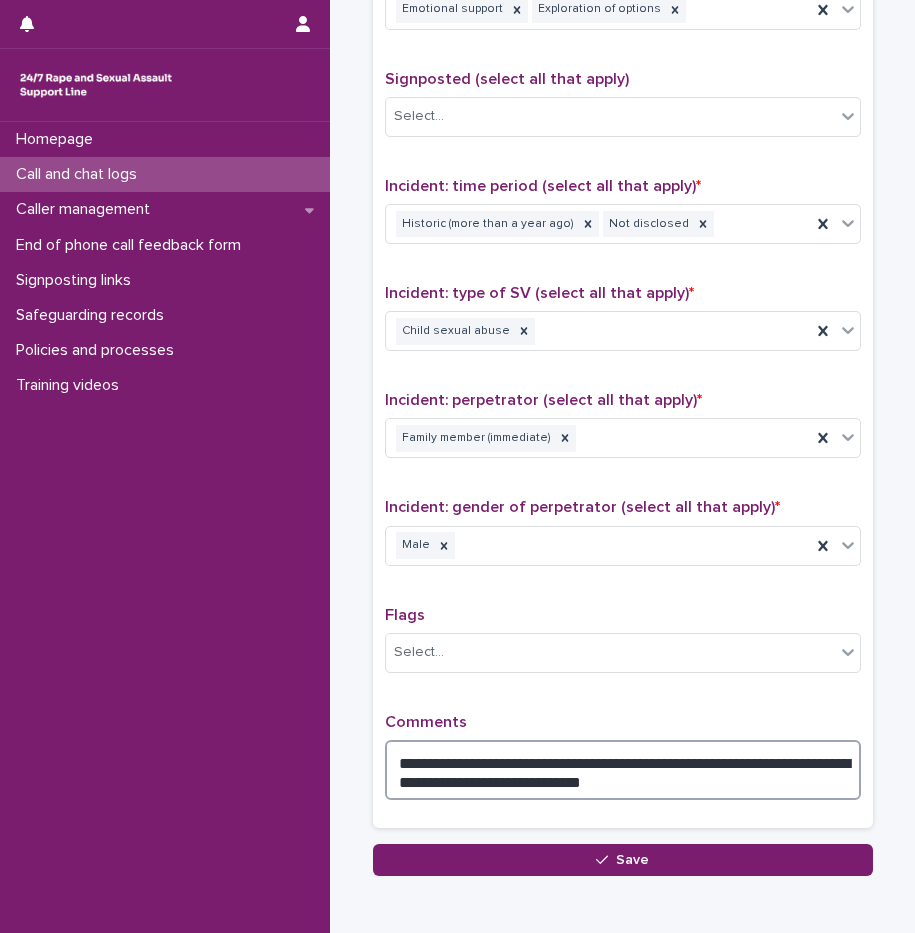 click on "**********" at bounding box center (623, 770) 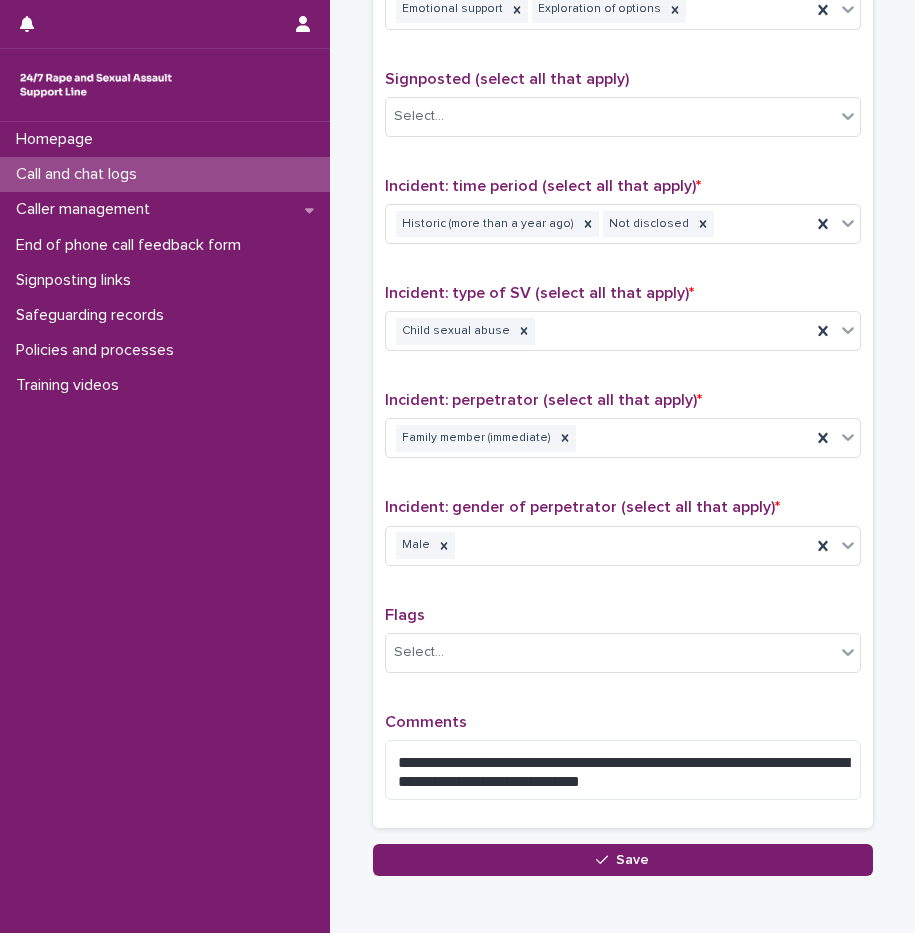 click on "Comments" at bounding box center [623, 722] 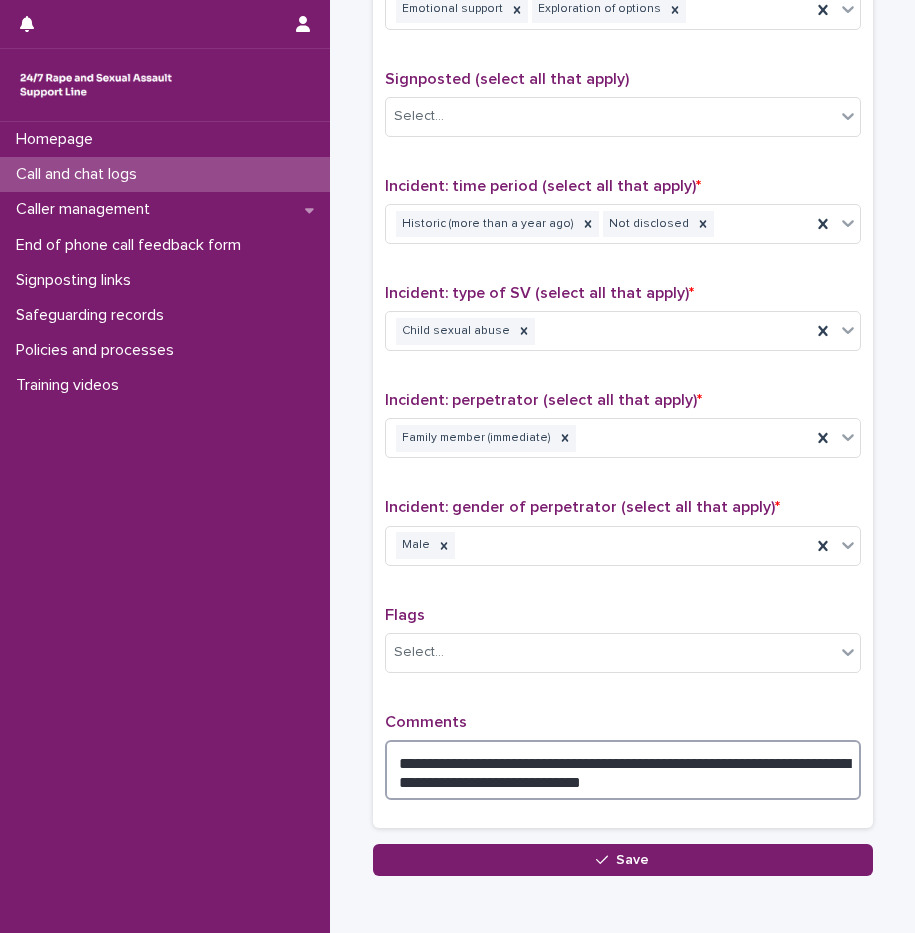 click on "**********" at bounding box center (623, 770) 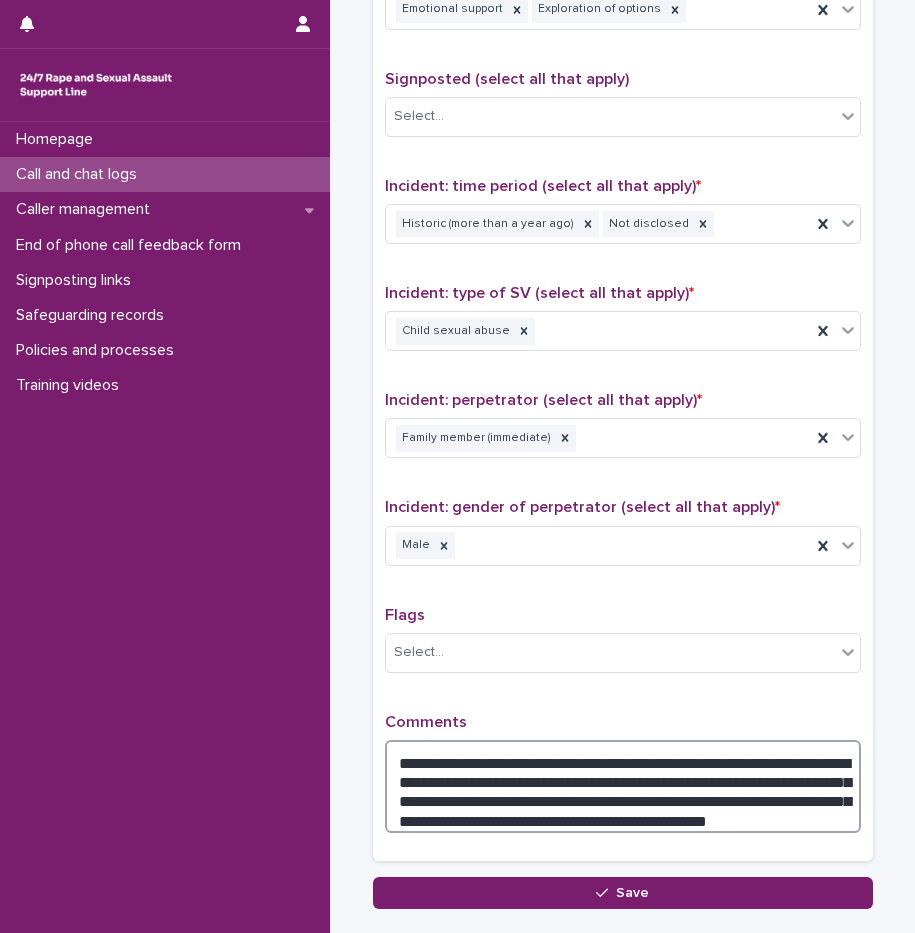 type on "**********" 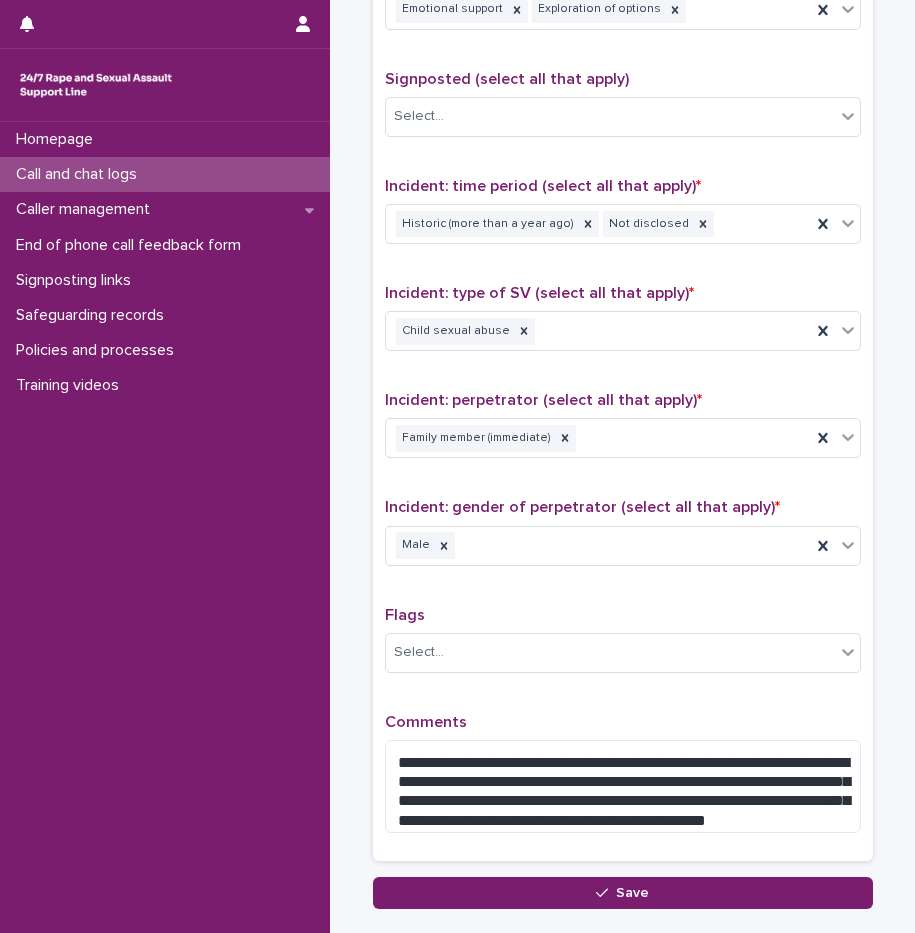 click on "**********" at bounding box center (623, 405) 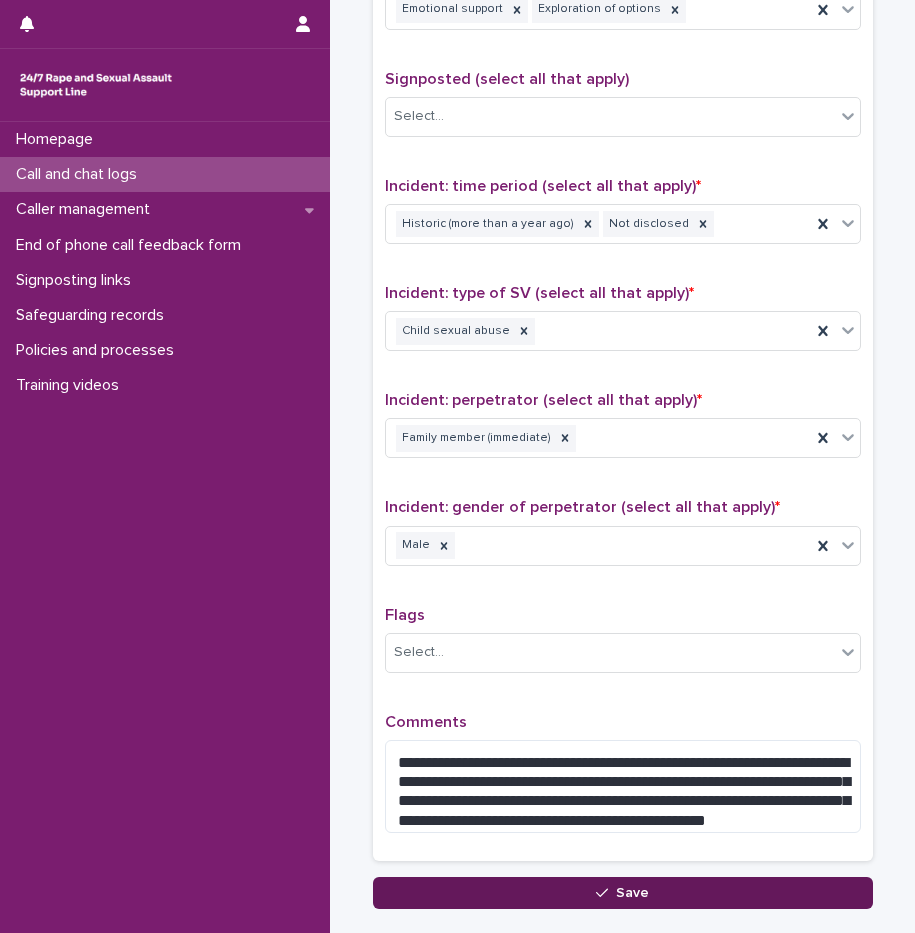 click on "Save" at bounding box center (623, 893) 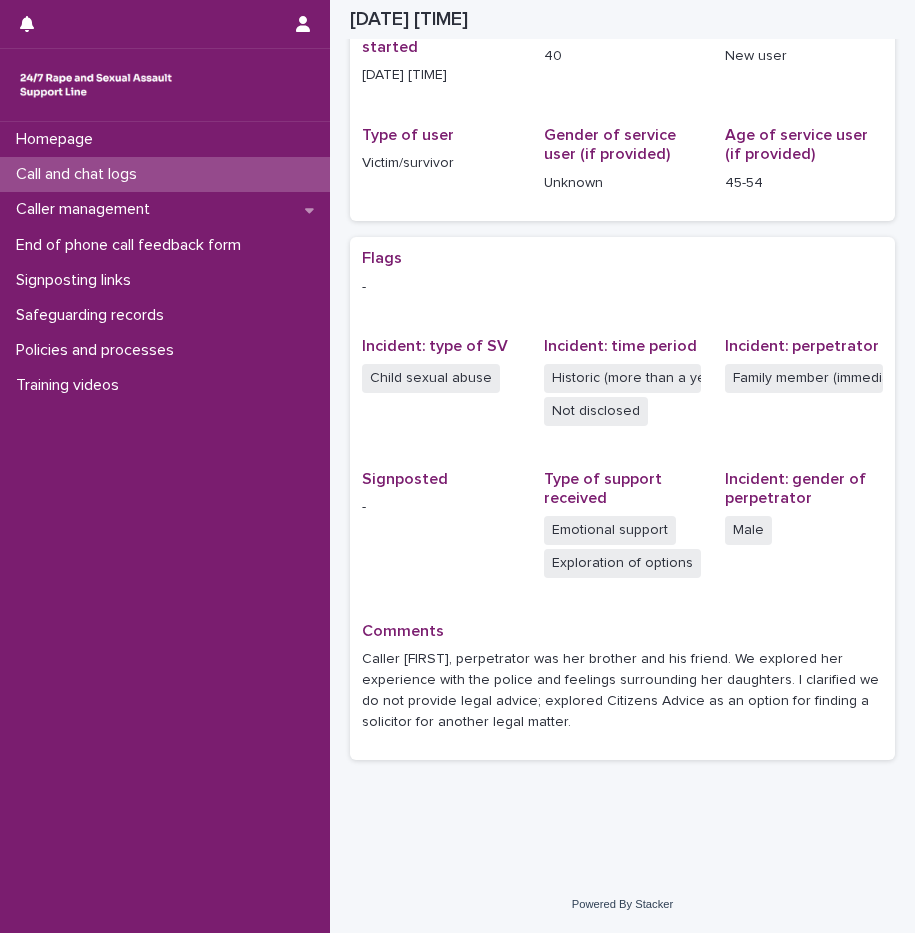 scroll, scrollTop: 236, scrollLeft: 0, axis: vertical 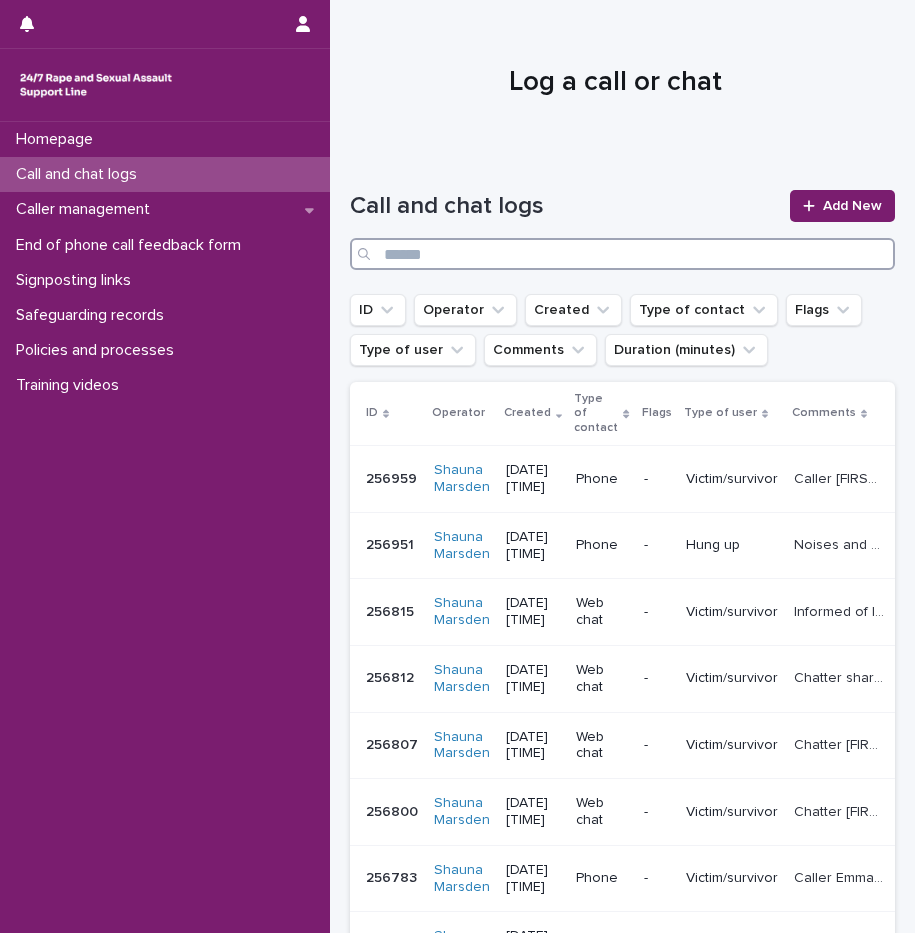 click at bounding box center (622, 254) 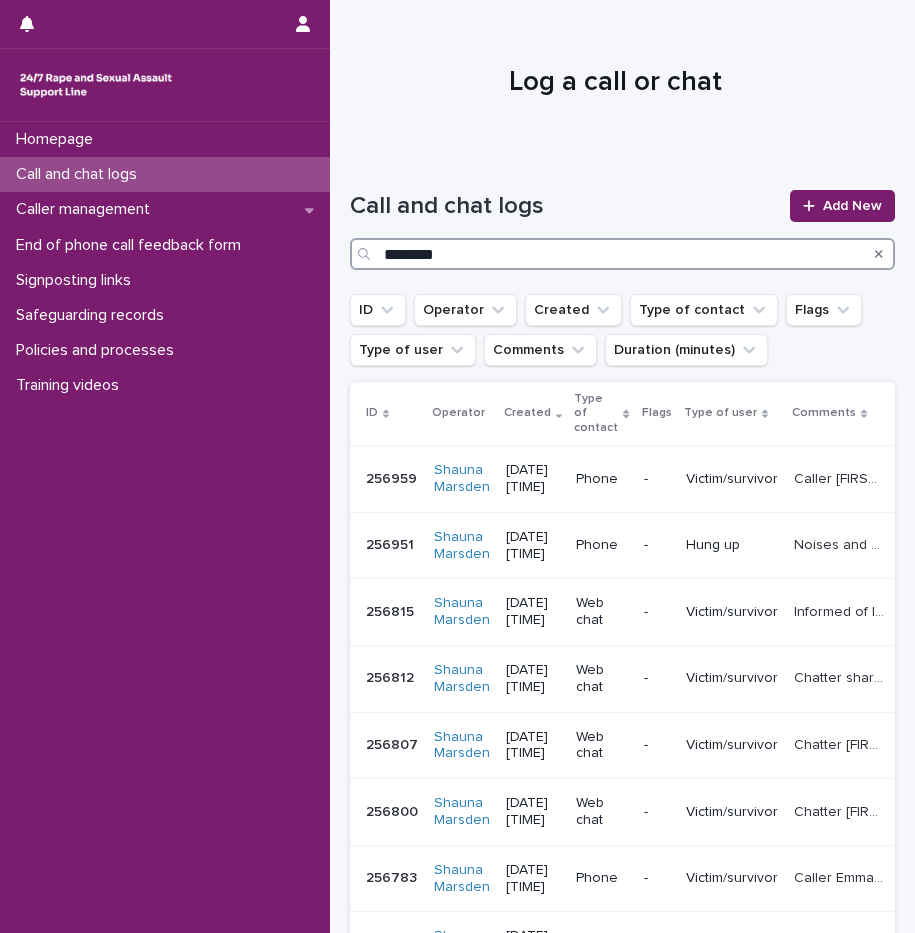 type on "********" 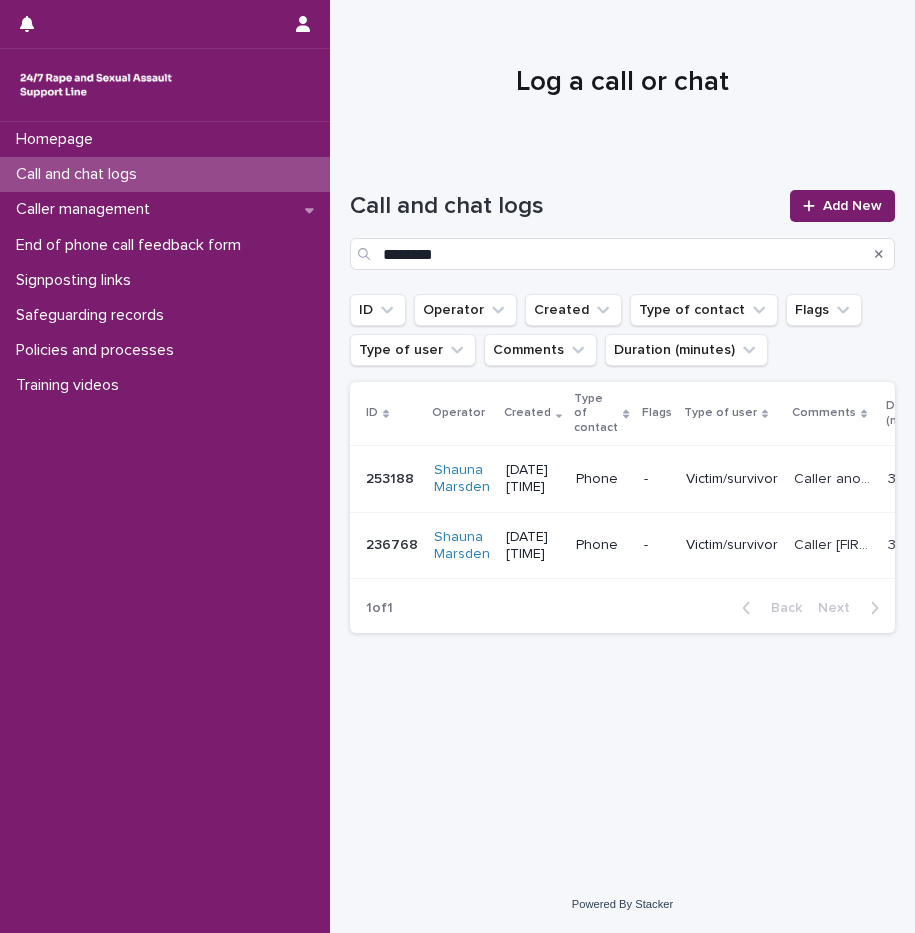 click on "Victim/survivor" at bounding box center [732, 477] 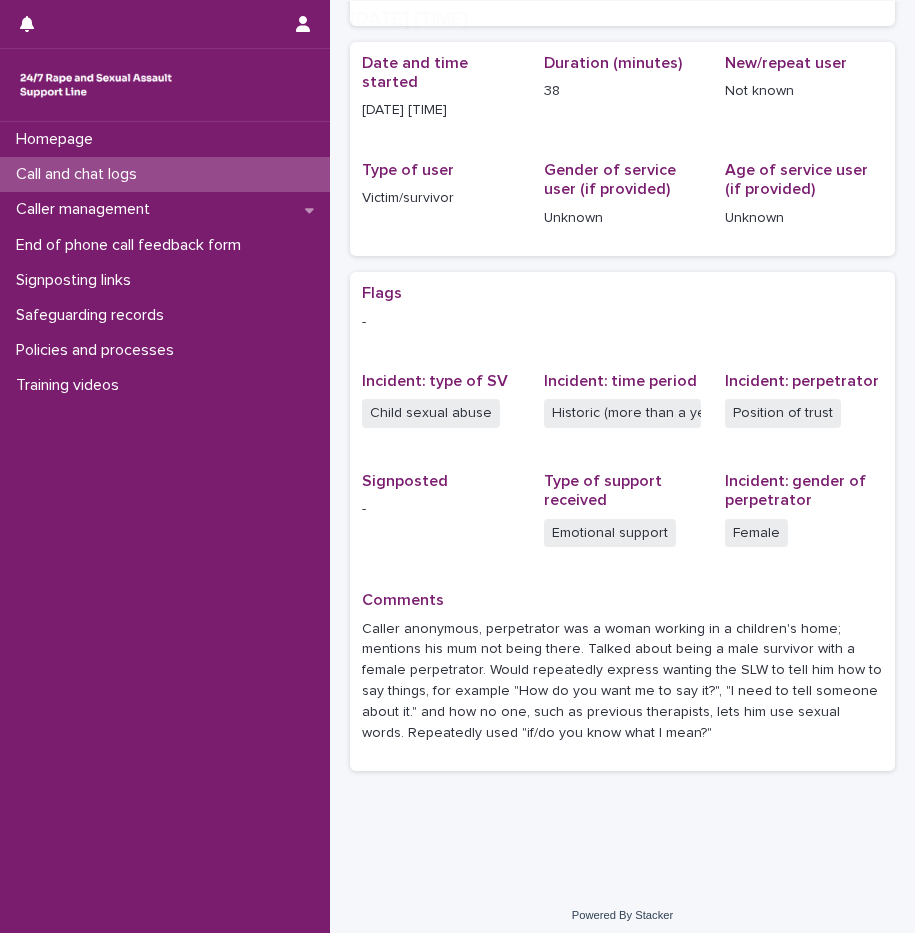 scroll, scrollTop: 212, scrollLeft: 0, axis: vertical 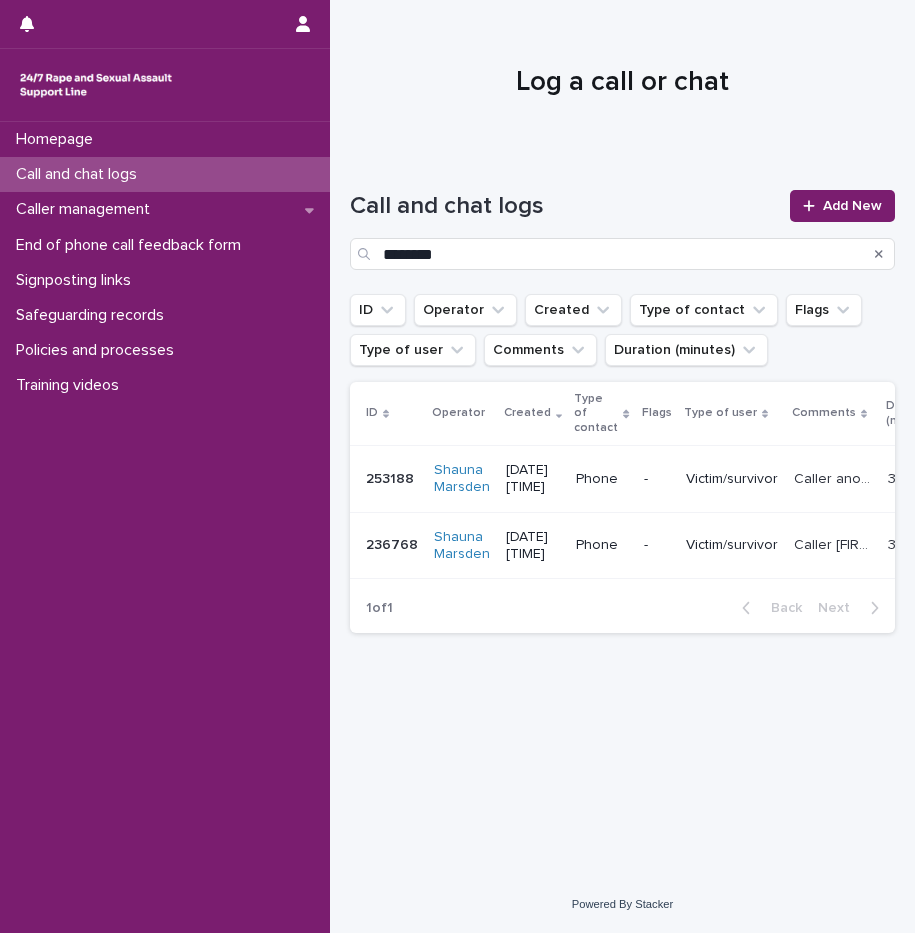 click on "Victim/survivor" at bounding box center [732, 545] 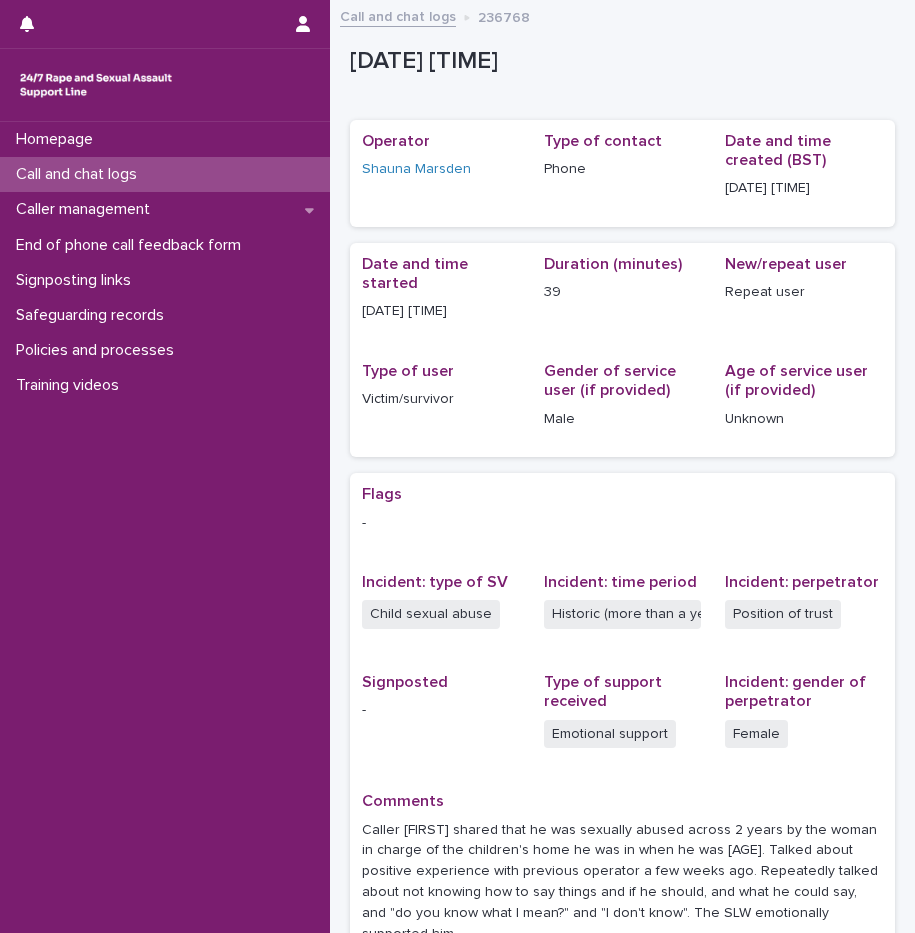 scroll, scrollTop: 191, scrollLeft: 0, axis: vertical 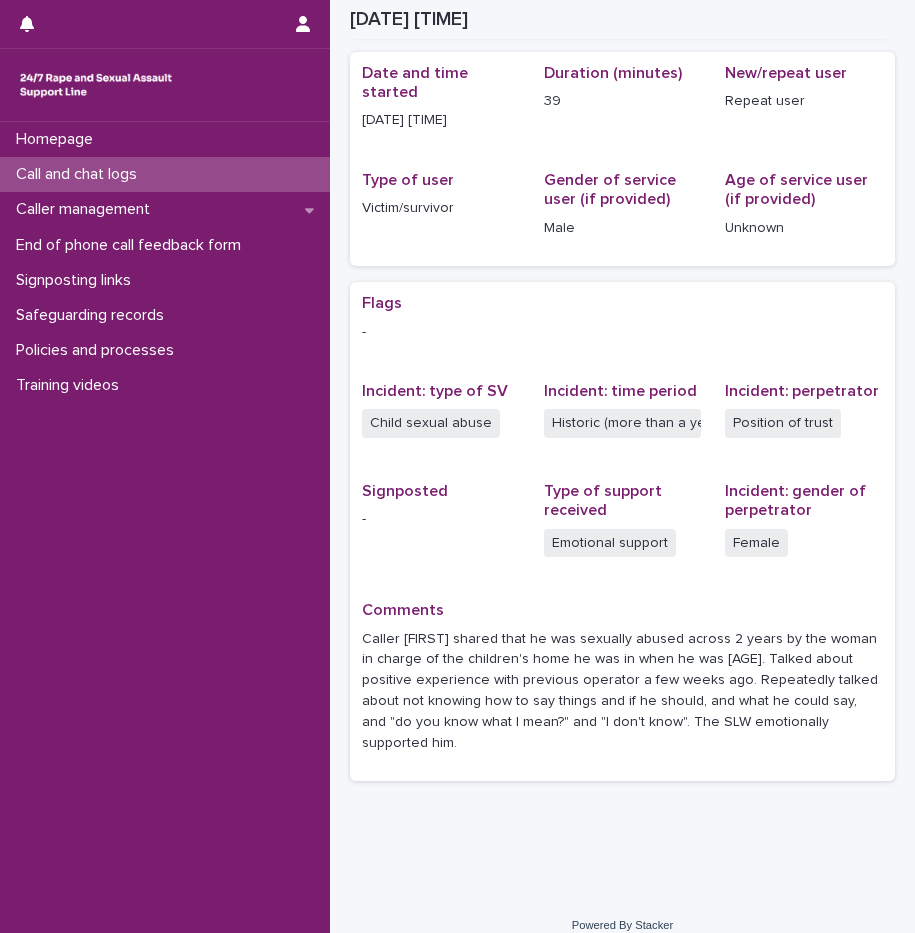 click on "Call and chat logs" at bounding box center (165, 174) 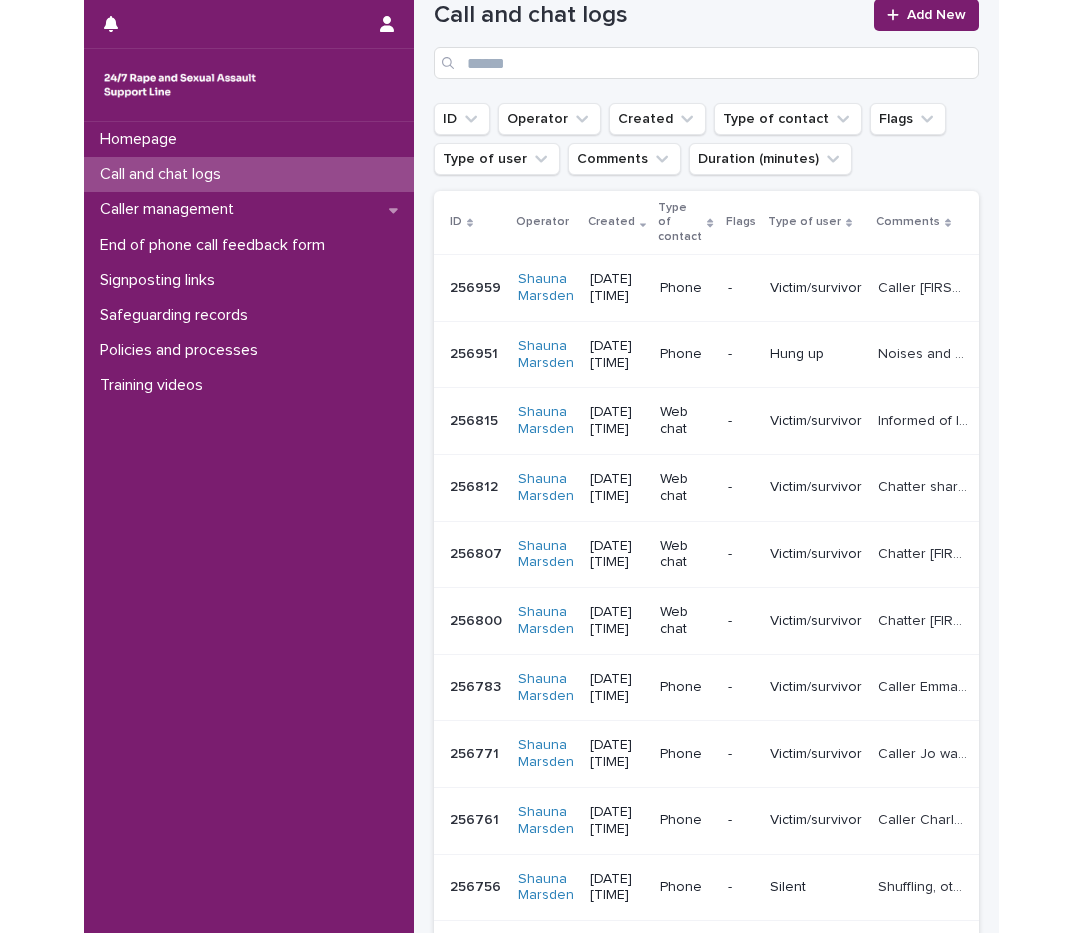 scroll, scrollTop: 0, scrollLeft: 0, axis: both 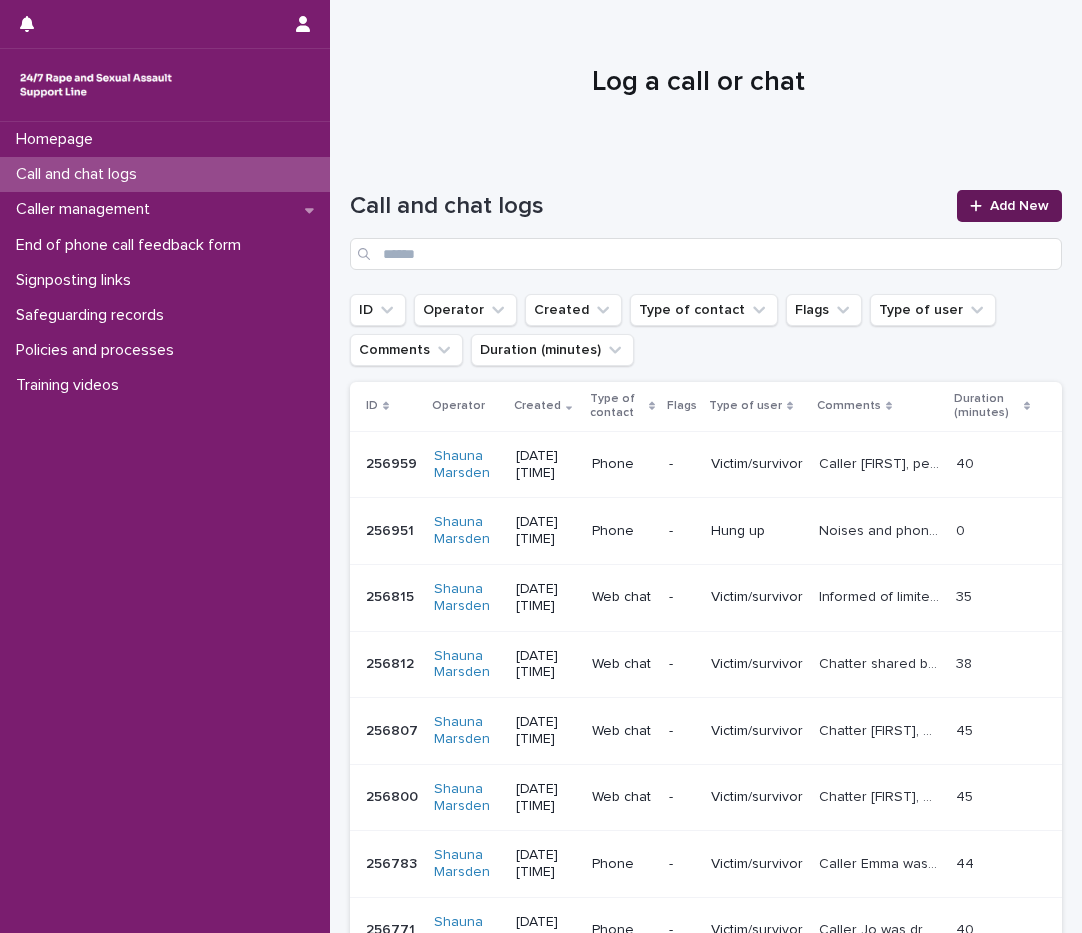 click on "Add New" at bounding box center [1019, 206] 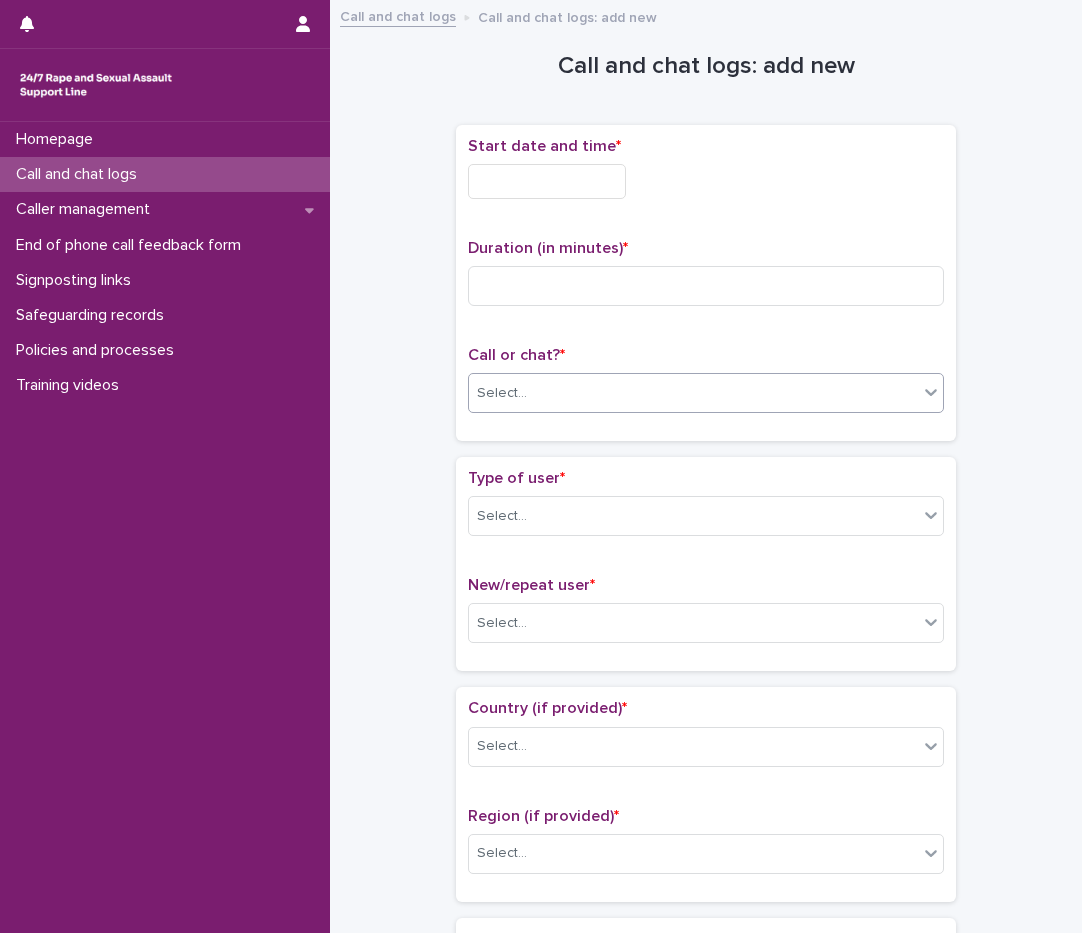 click on "Select..." at bounding box center [693, 393] 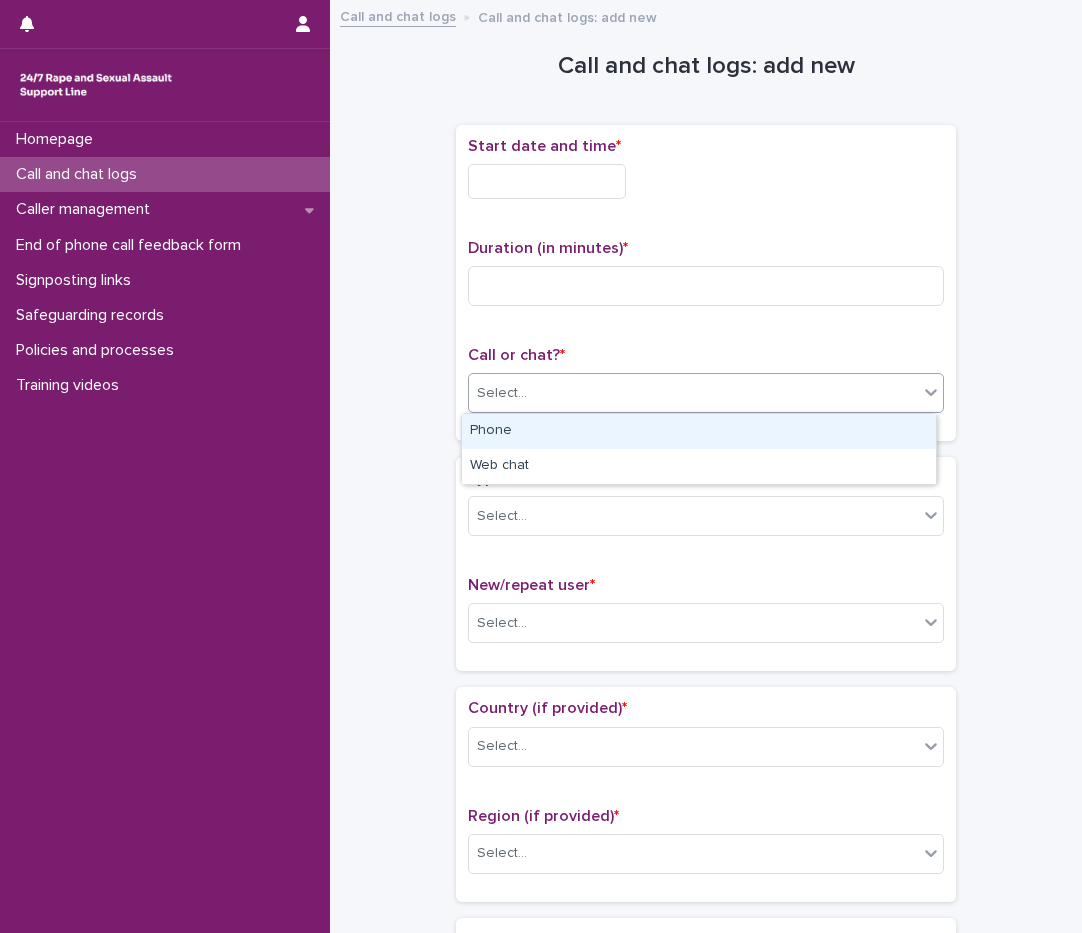 click on "Phone" at bounding box center (699, 431) 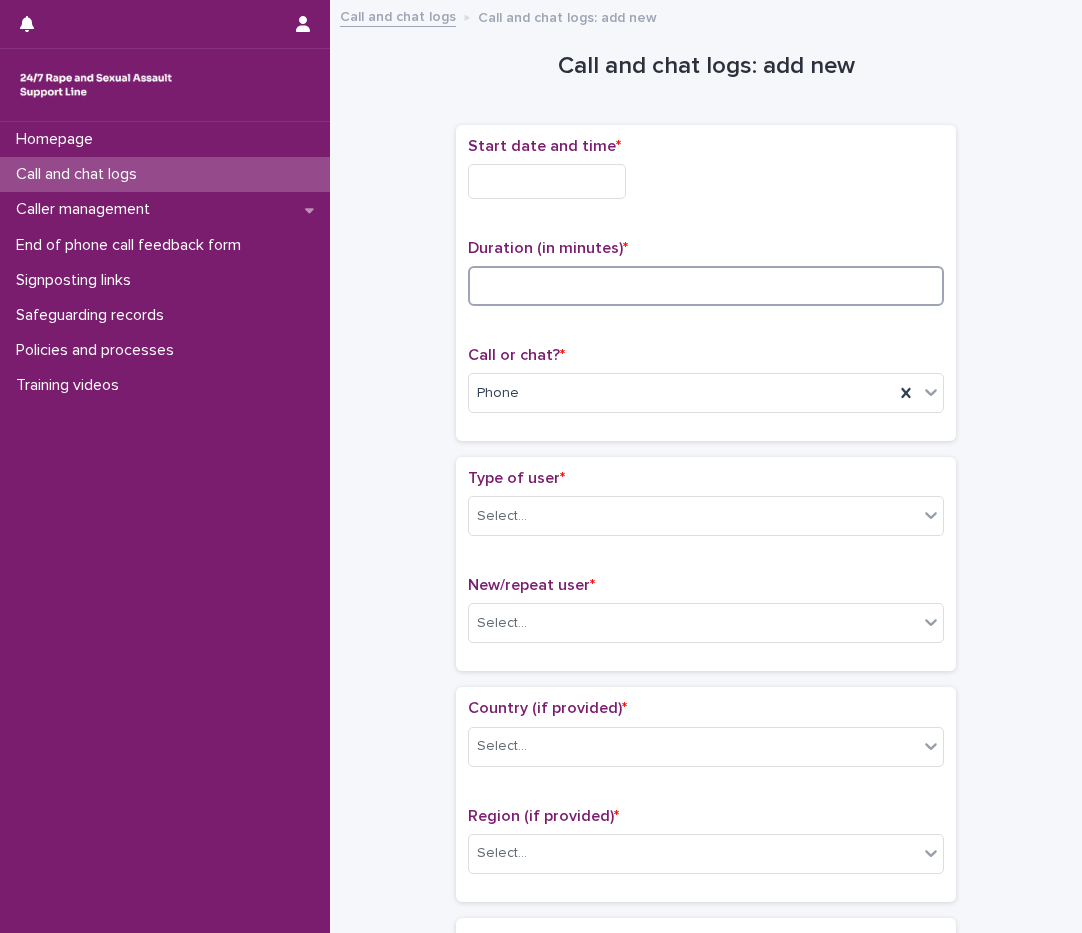 click at bounding box center (706, 286) 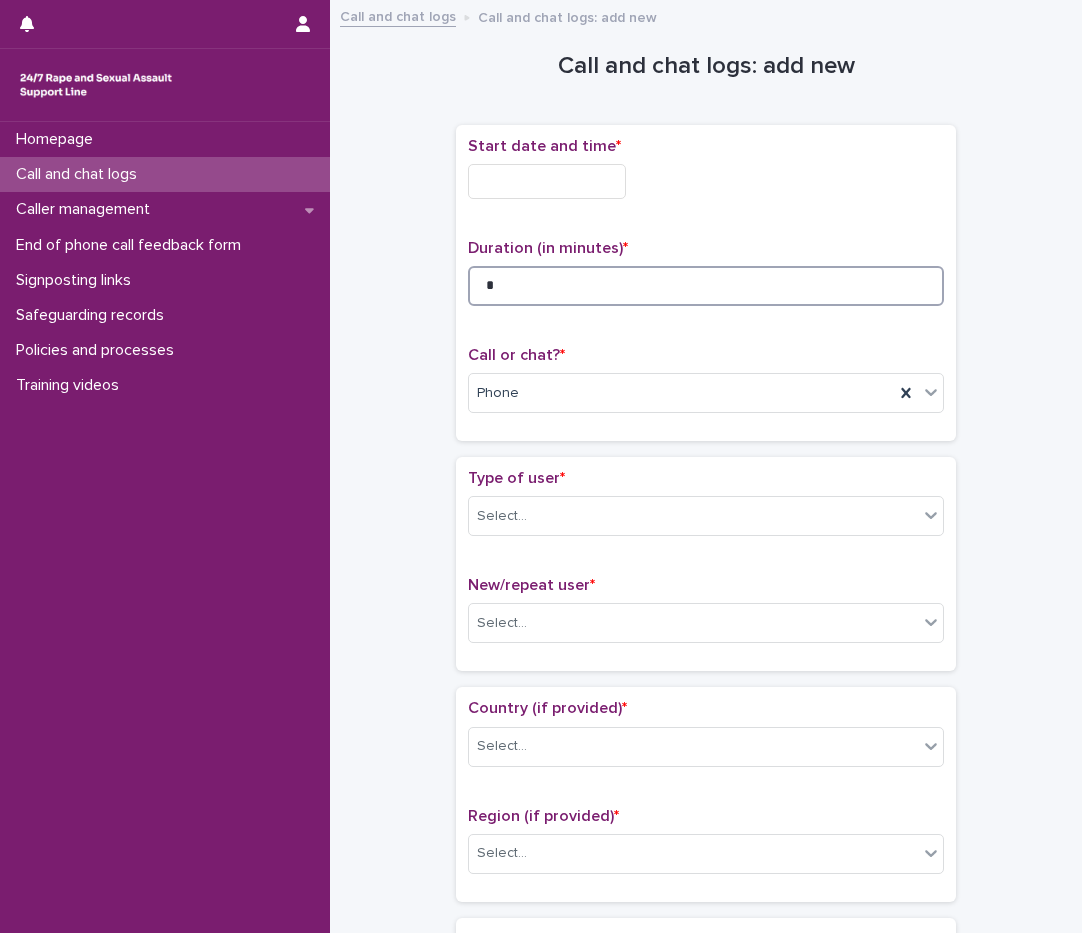 type on "*" 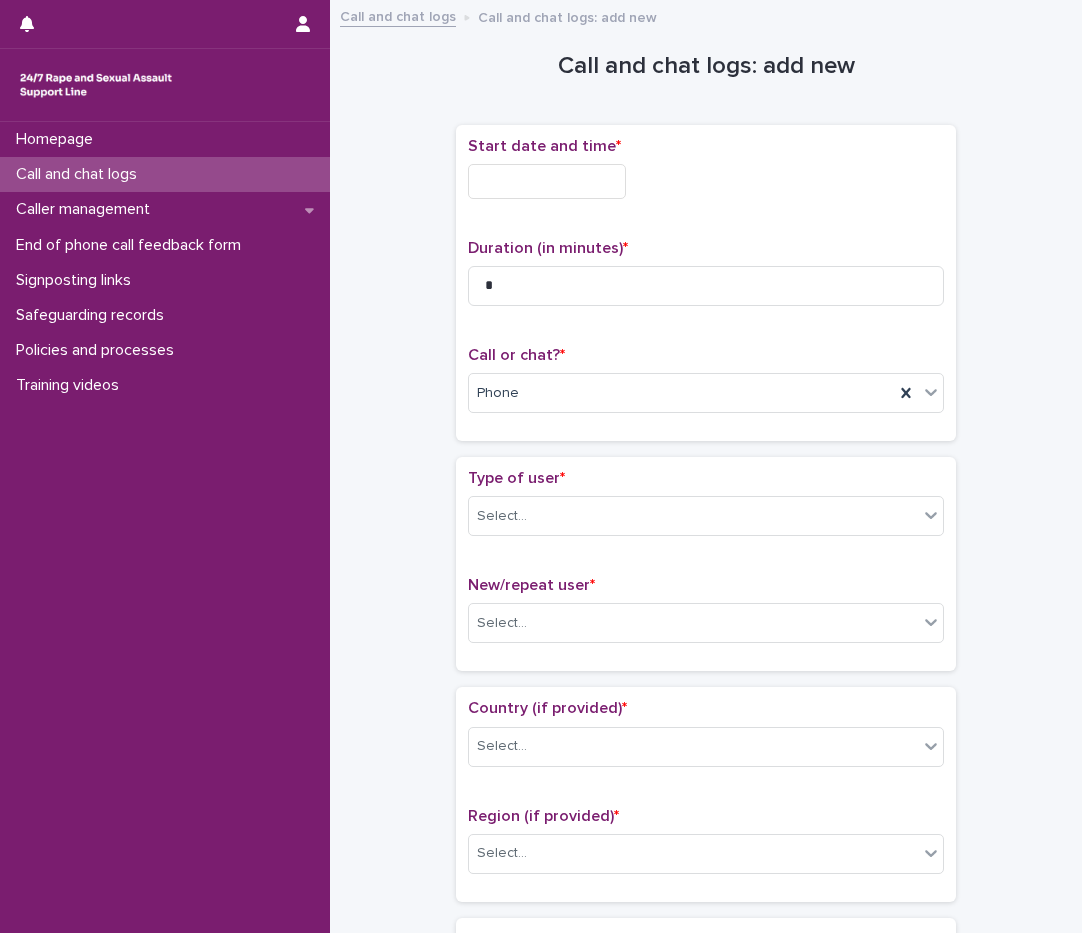 click at bounding box center (547, 181) 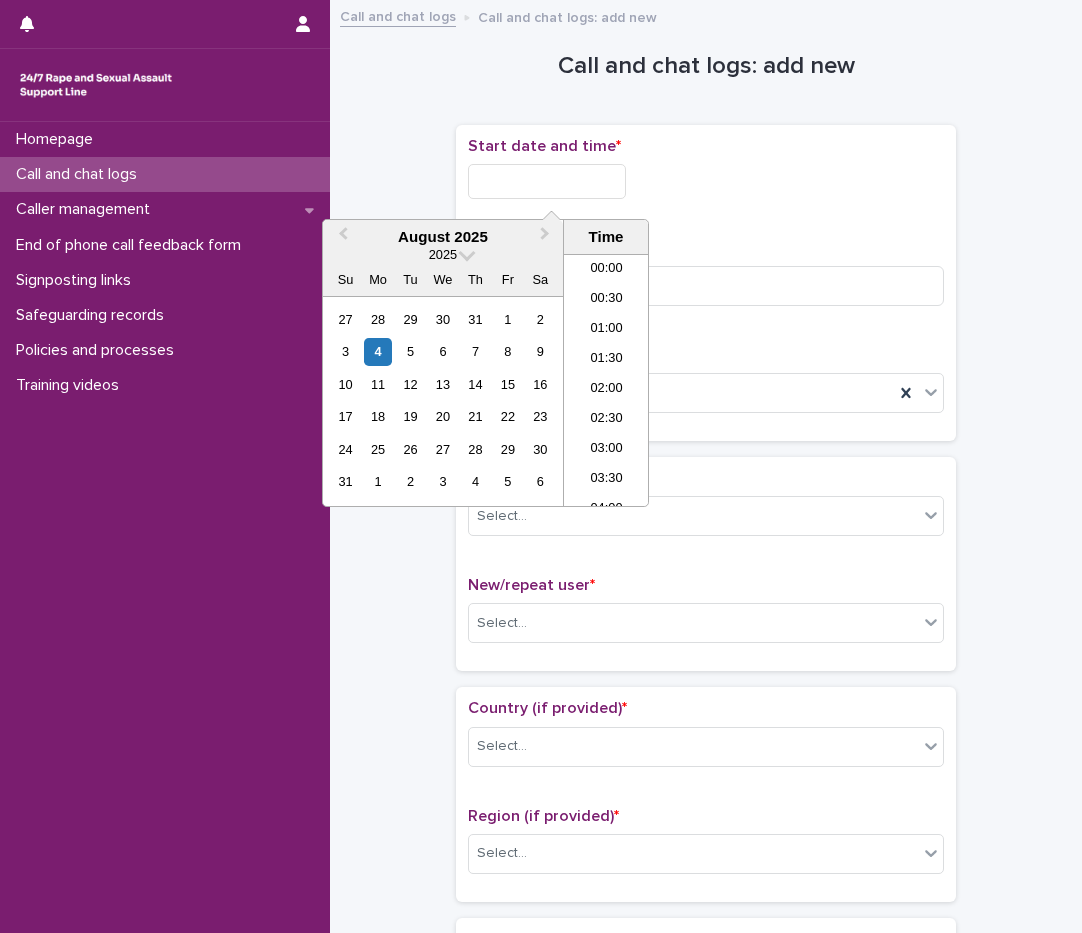 scroll, scrollTop: 1150, scrollLeft: 0, axis: vertical 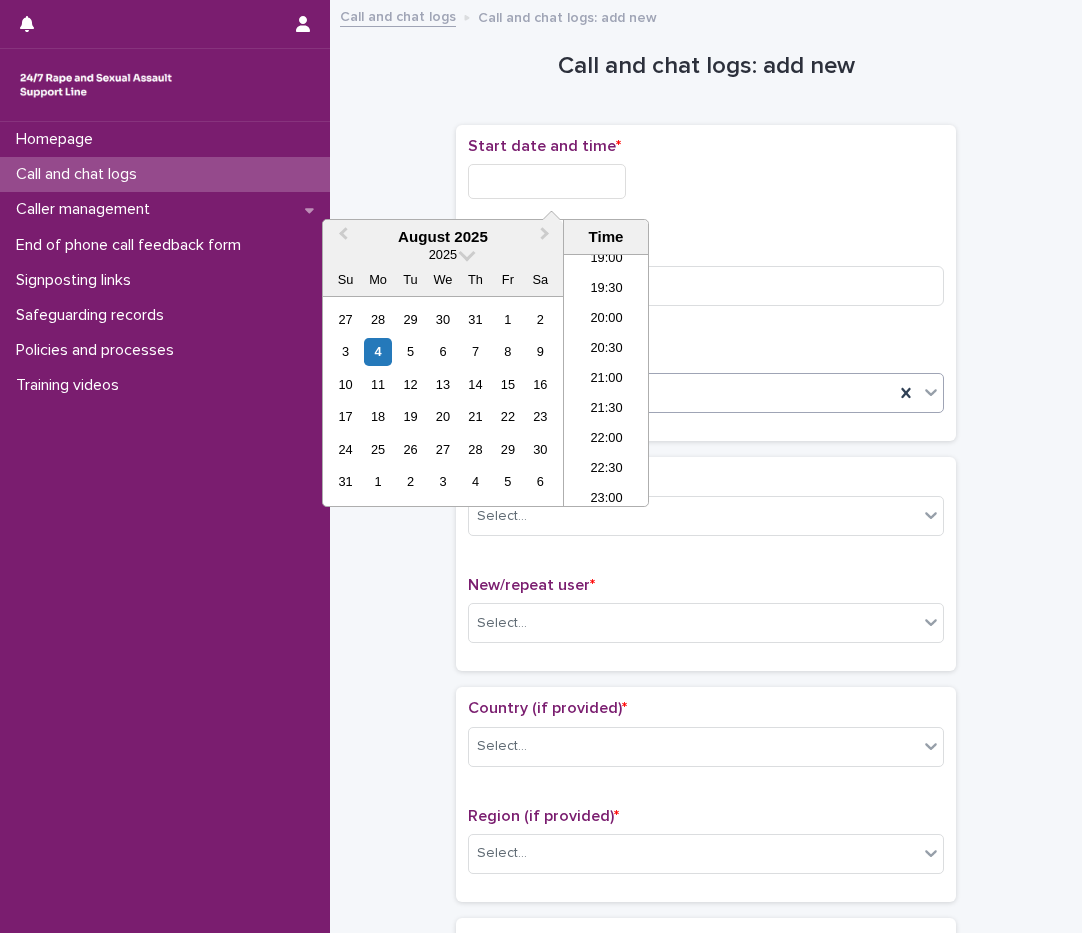 click on "21:00" at bounding box center [606, 380] 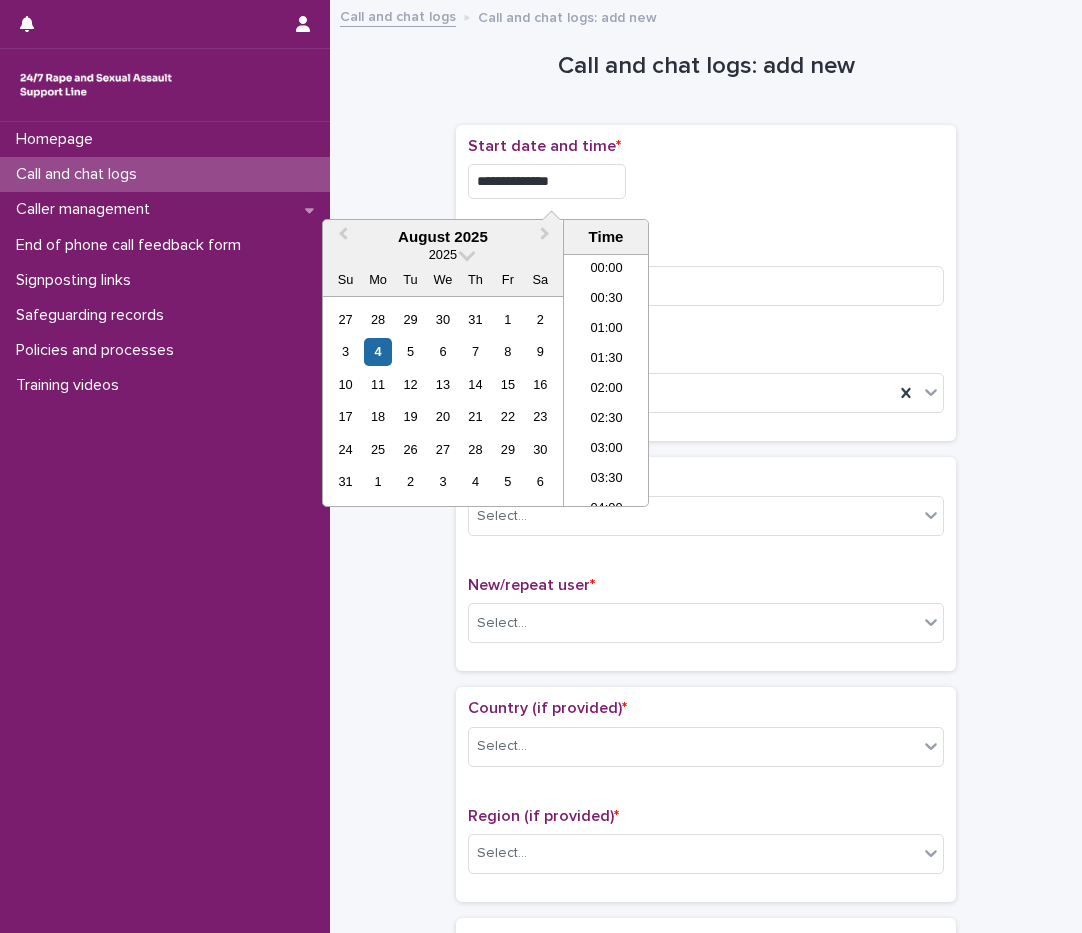 click on "**********" at bounding box center (547, 181) 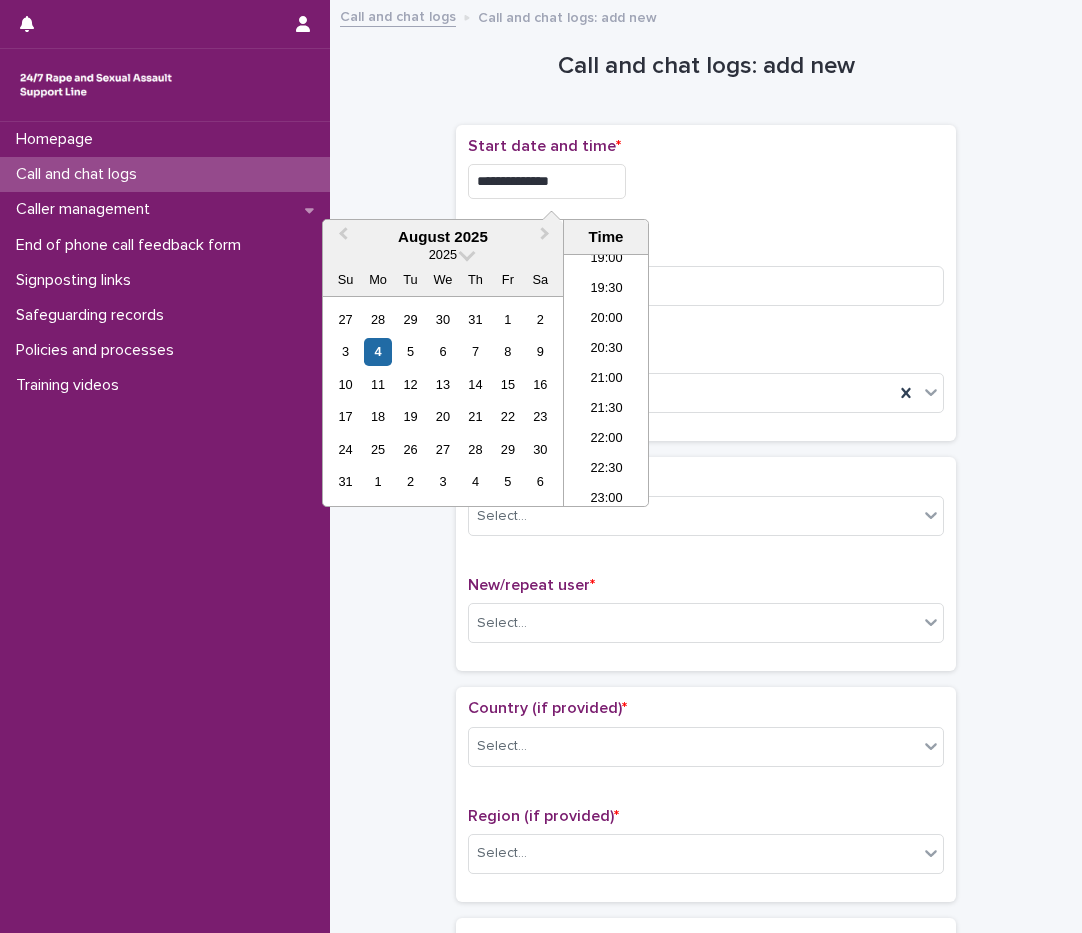 type on "**********" 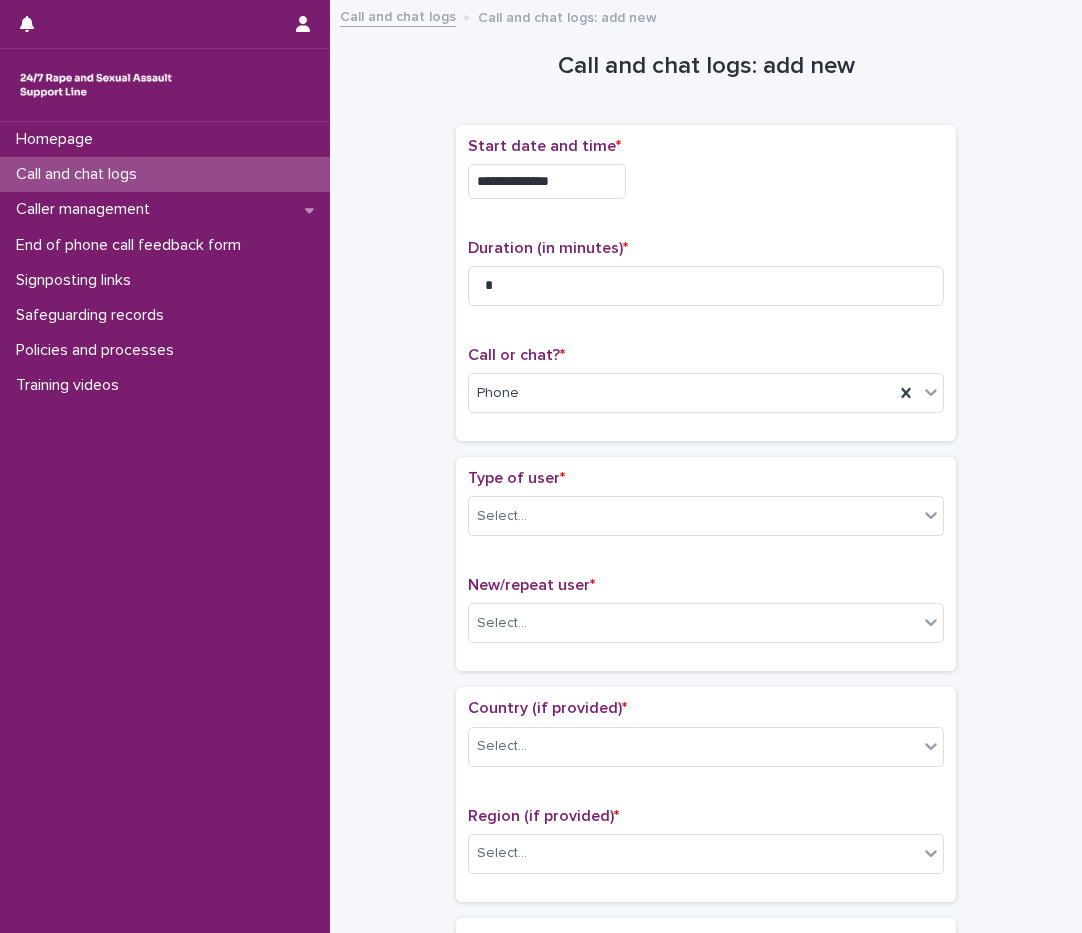 click on "**********" at bounding box center [706, 181] 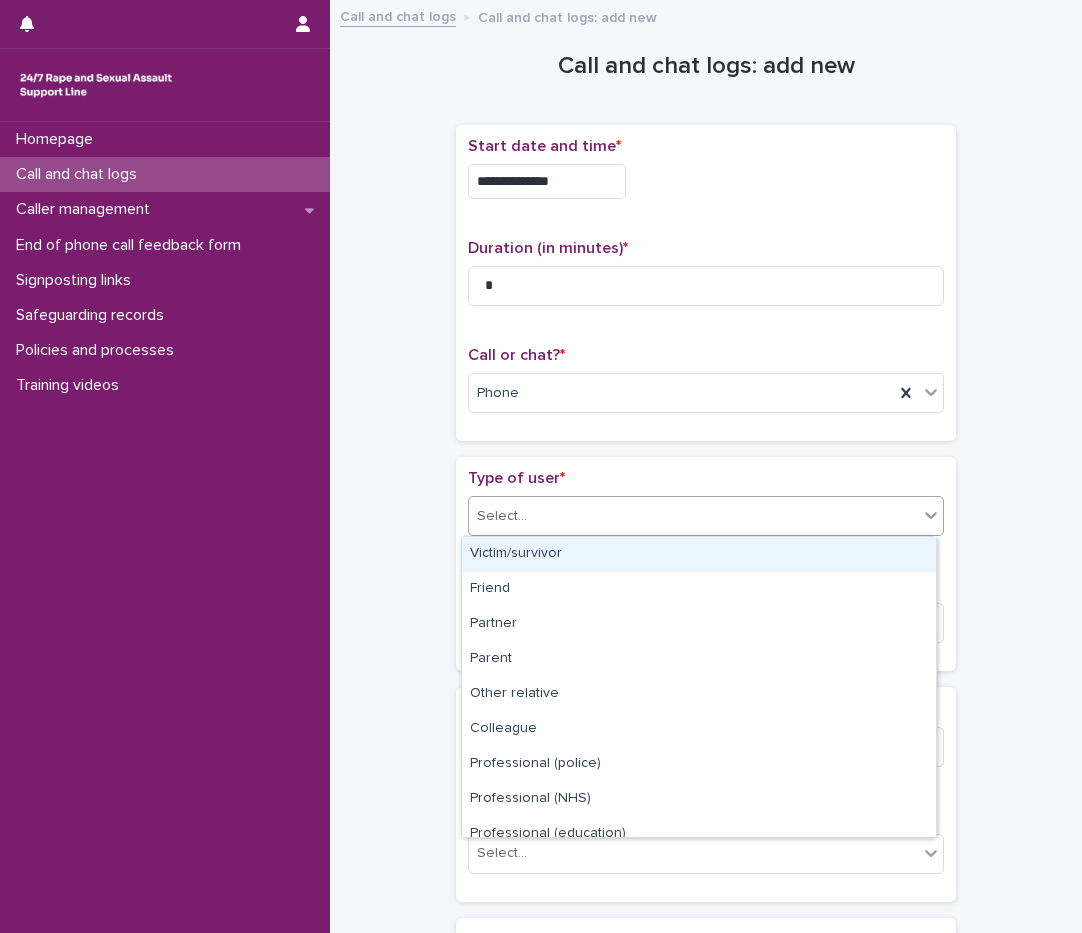 click on "Select..." at bounding box center (693, 516) 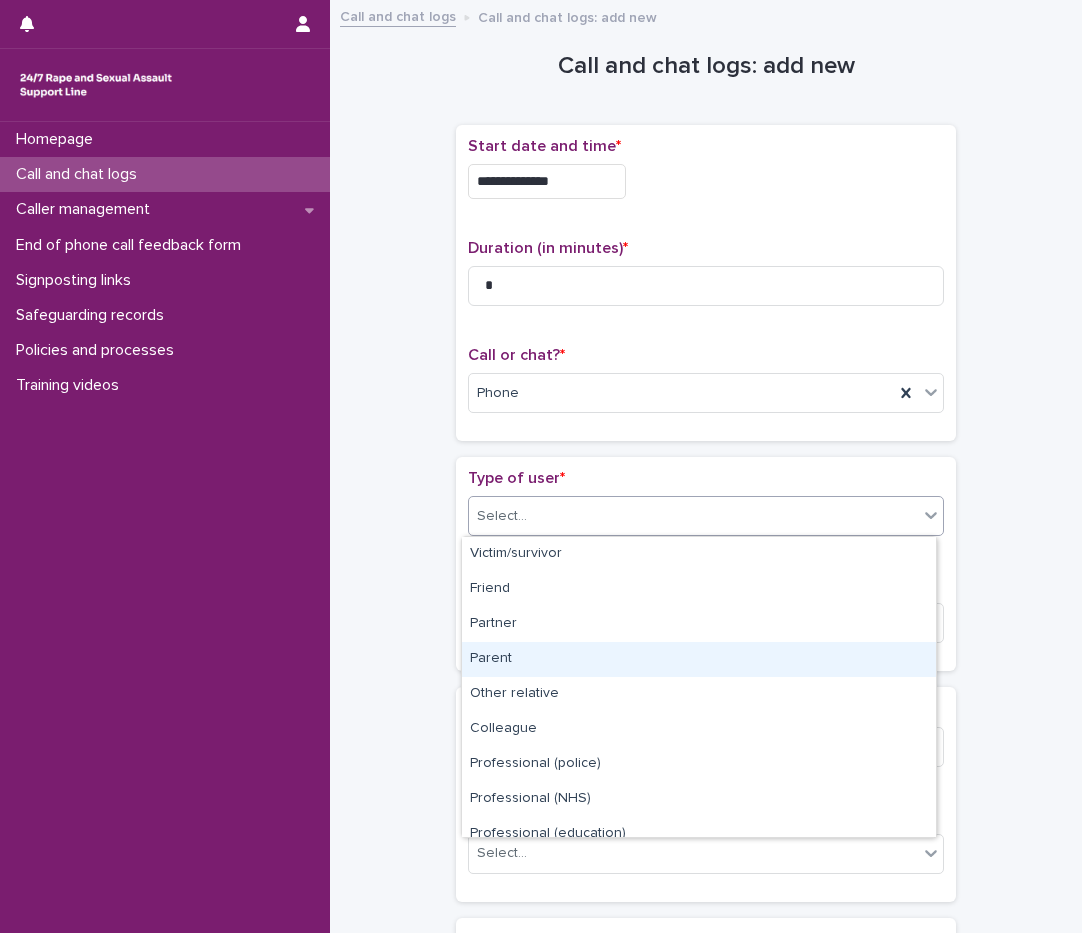 scroll, scrollTop: 225, scrollLeft: 0, axis: vertical 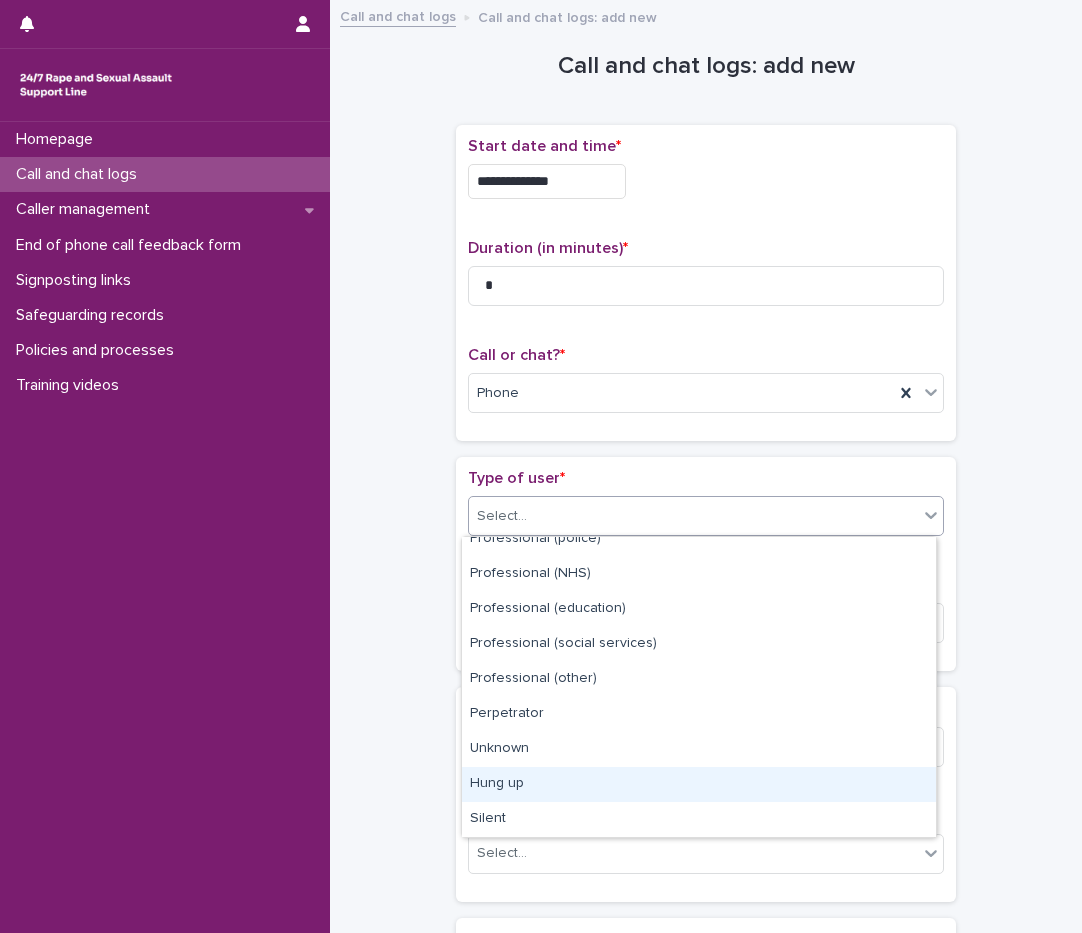 click on "Hung up" at bounding box center [699, 784] 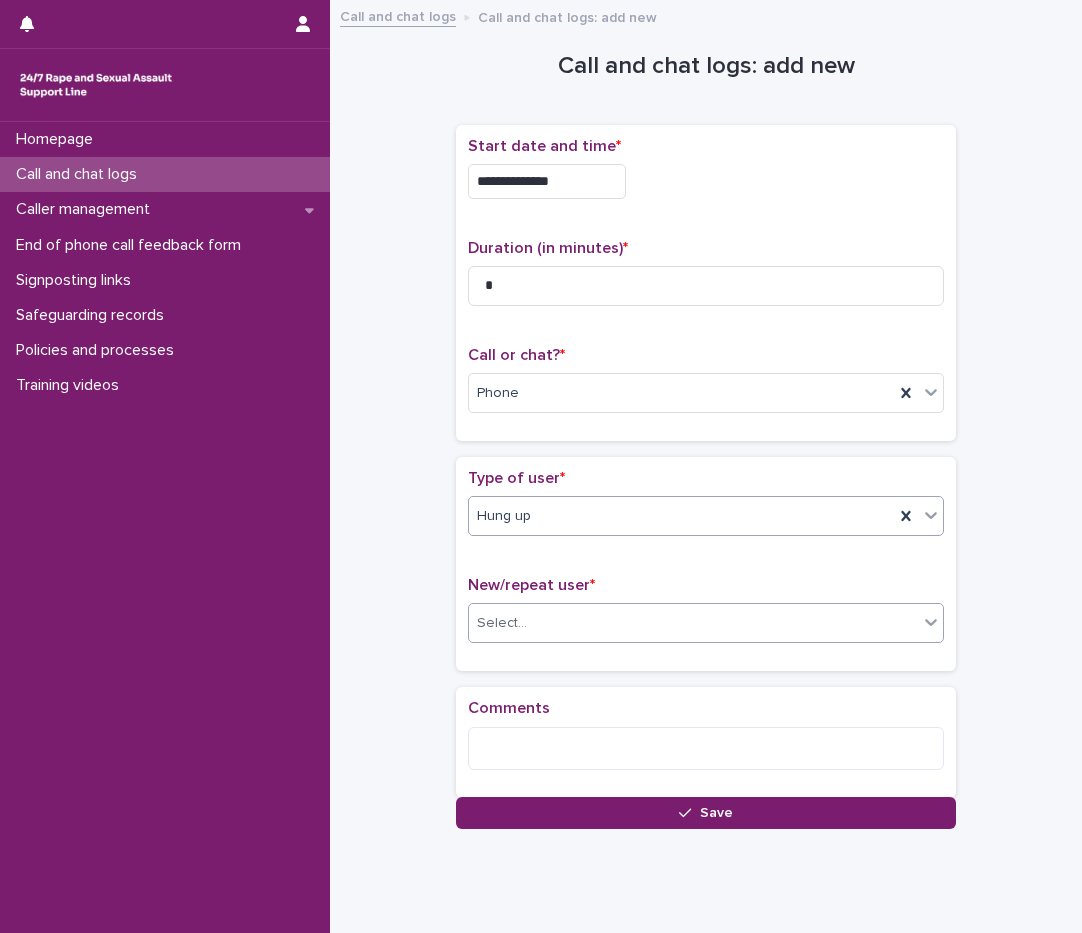 click on "Select..." at bounding box center [693, 623] 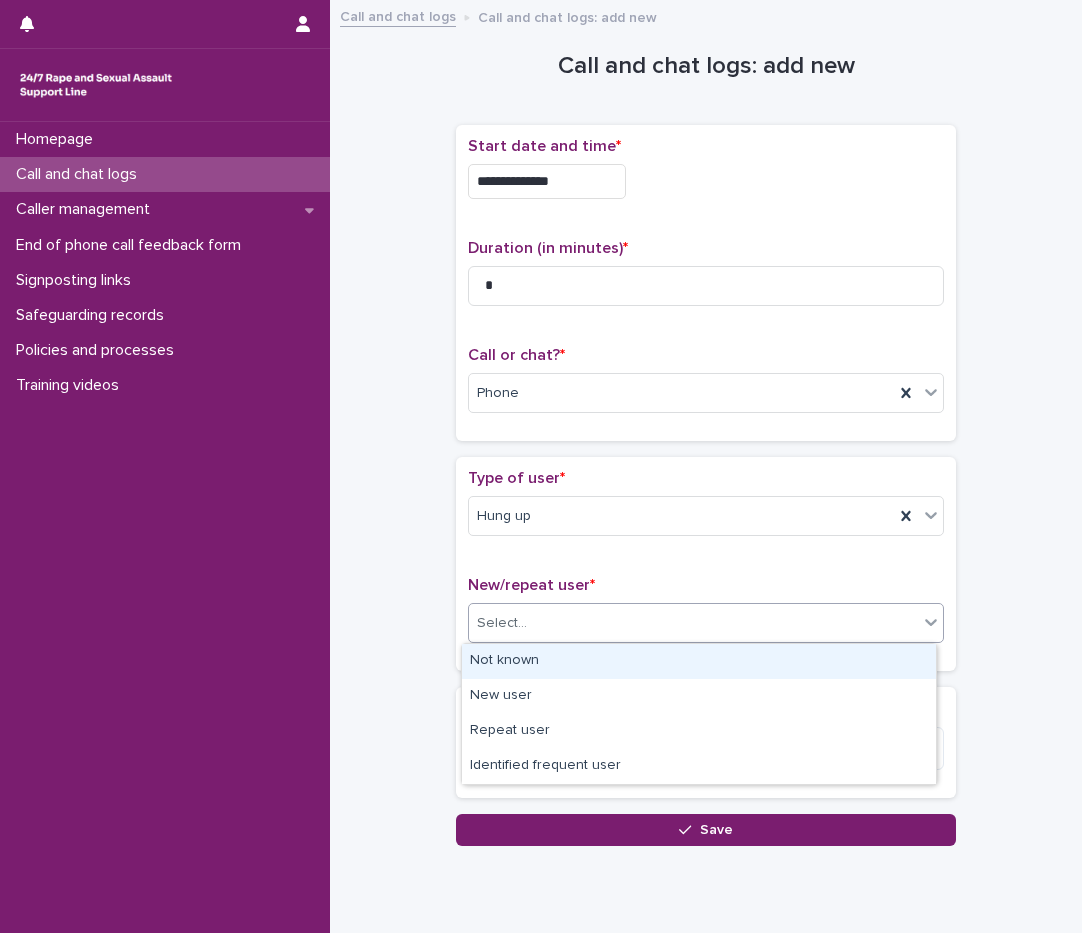 click on "Not known" at bounding box center [699, 661] 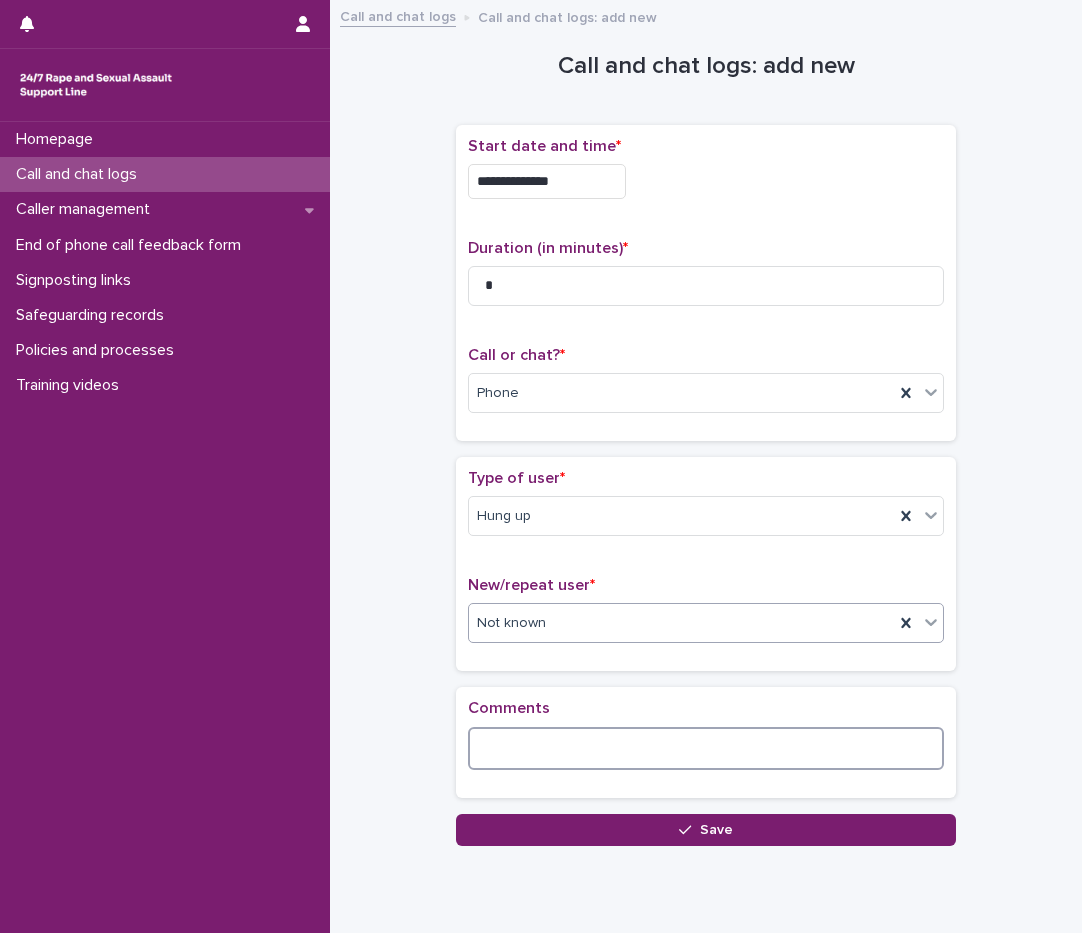 click at bounding box center (706, 748) 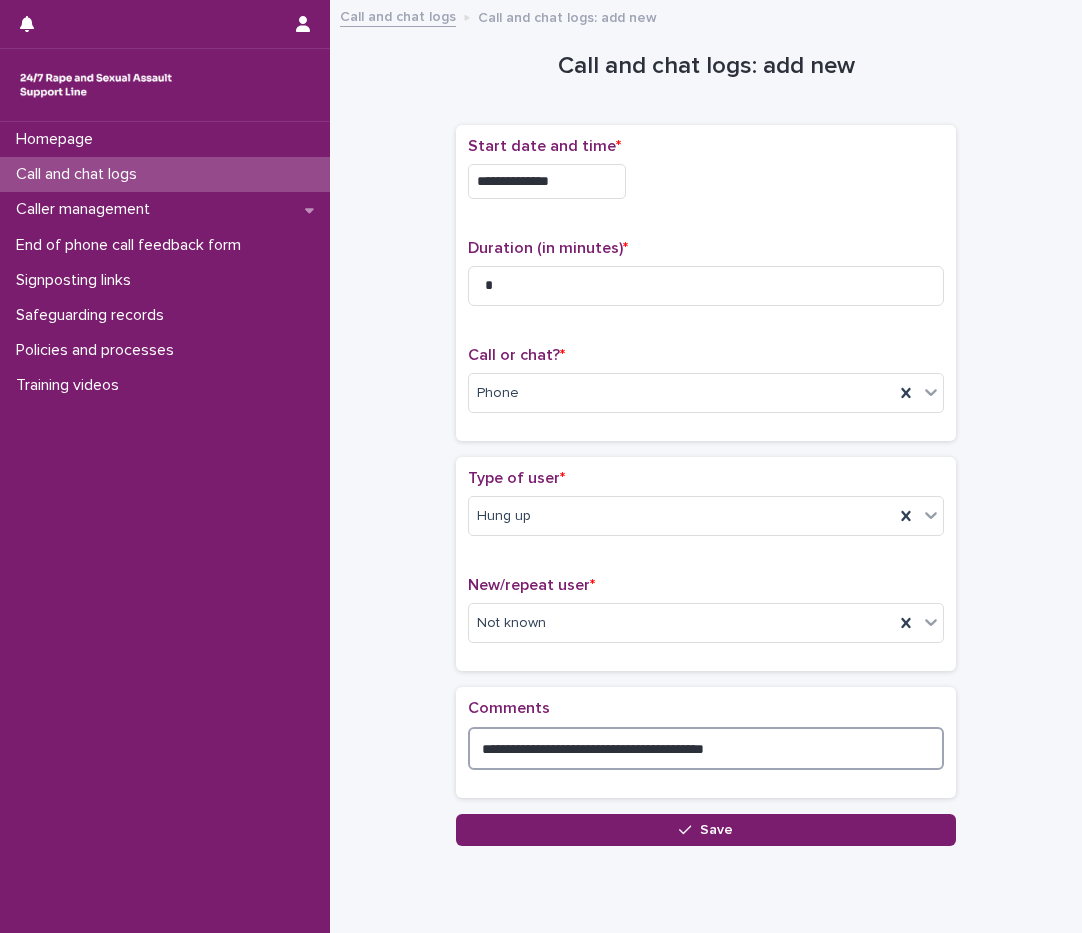 type on "**********" 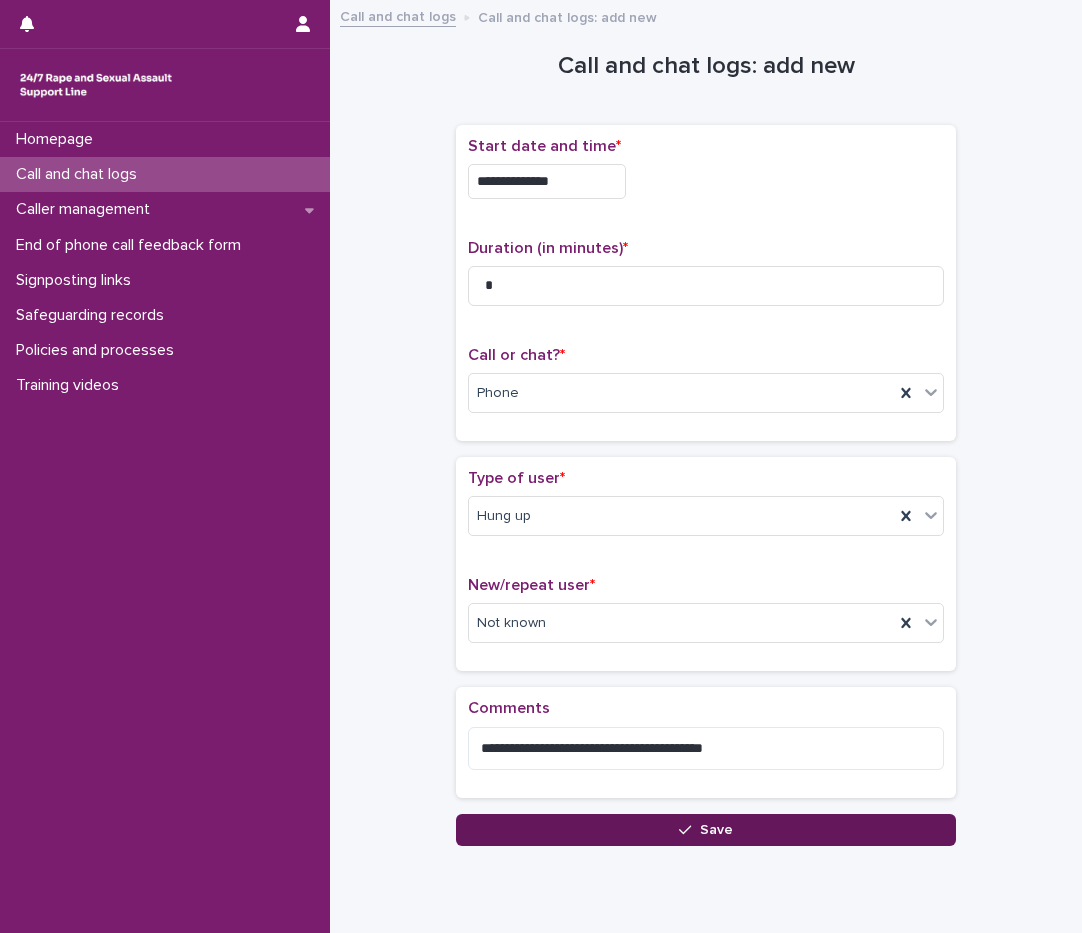 click on "Save" at bounding box center (716, 830) 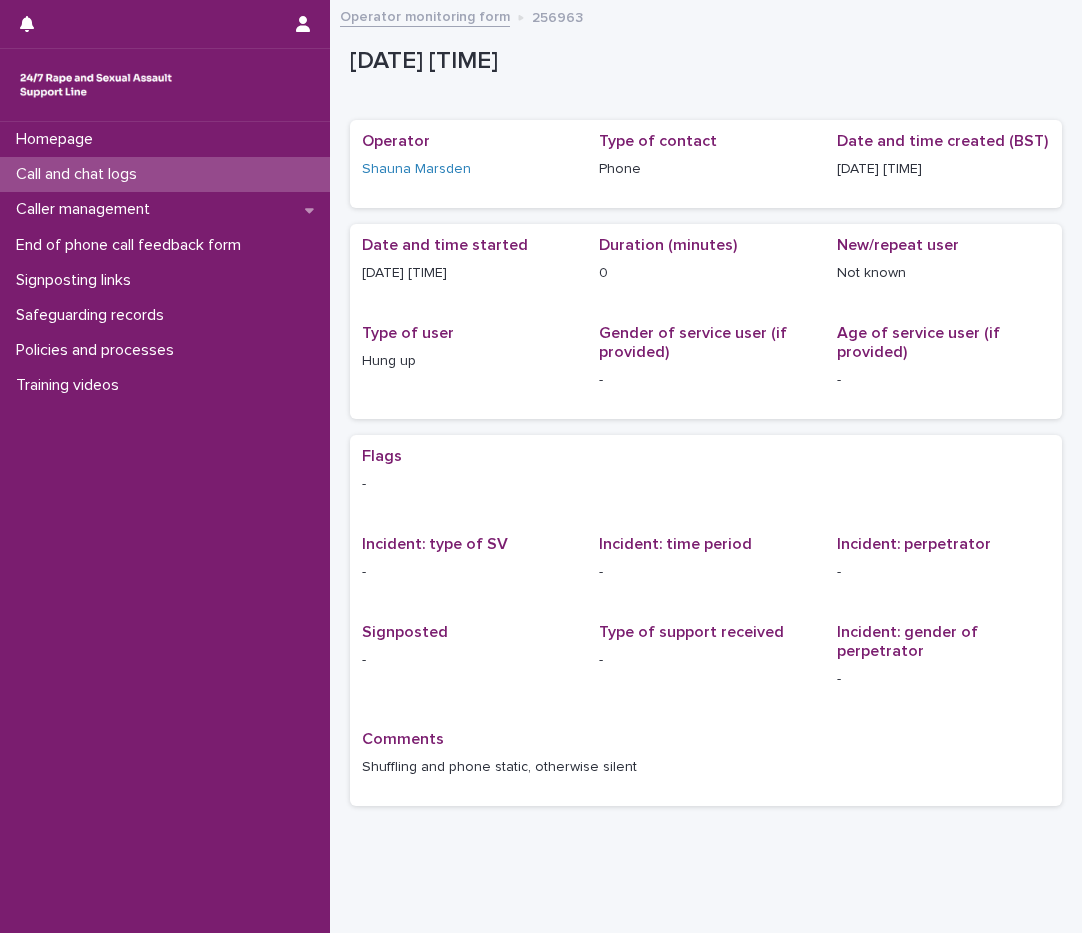 click on "Call and chat logs" at bounding box center (80, 174) 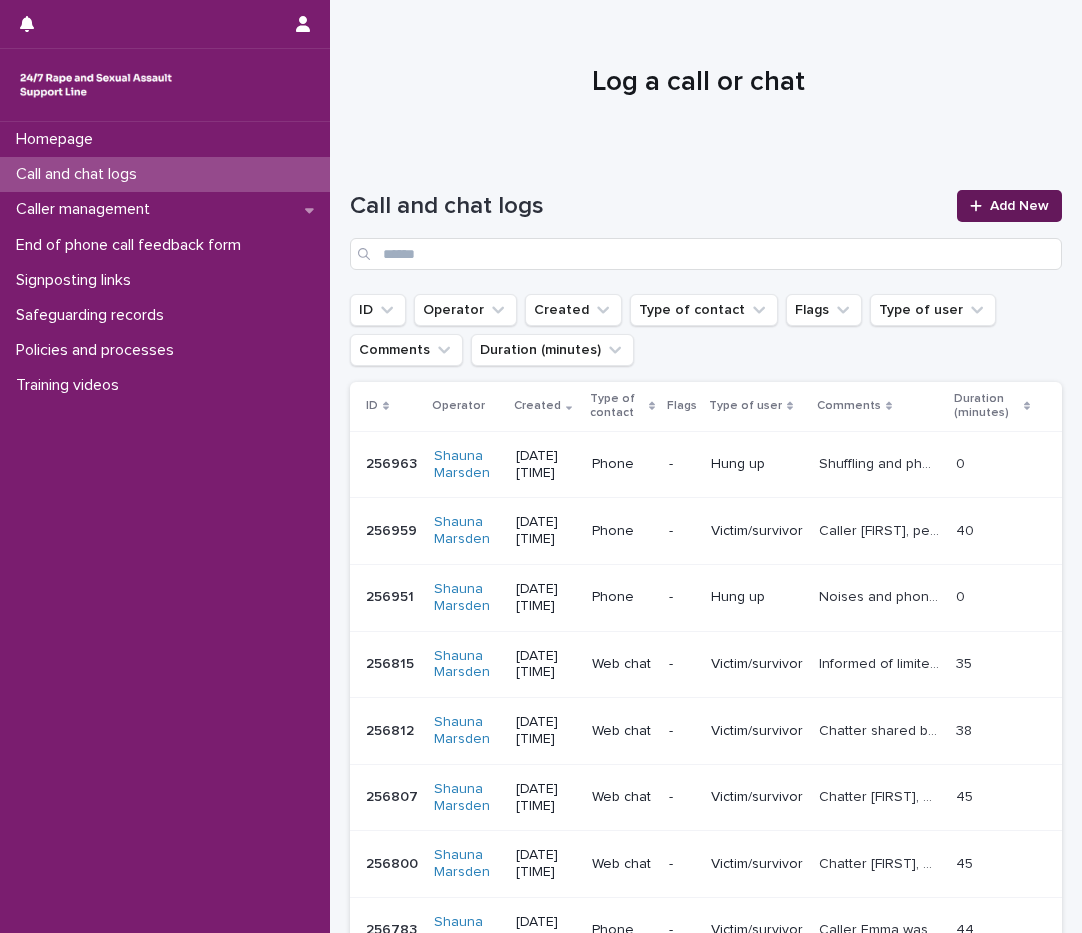 click on "Add New" at bounding box center (1019, 206) 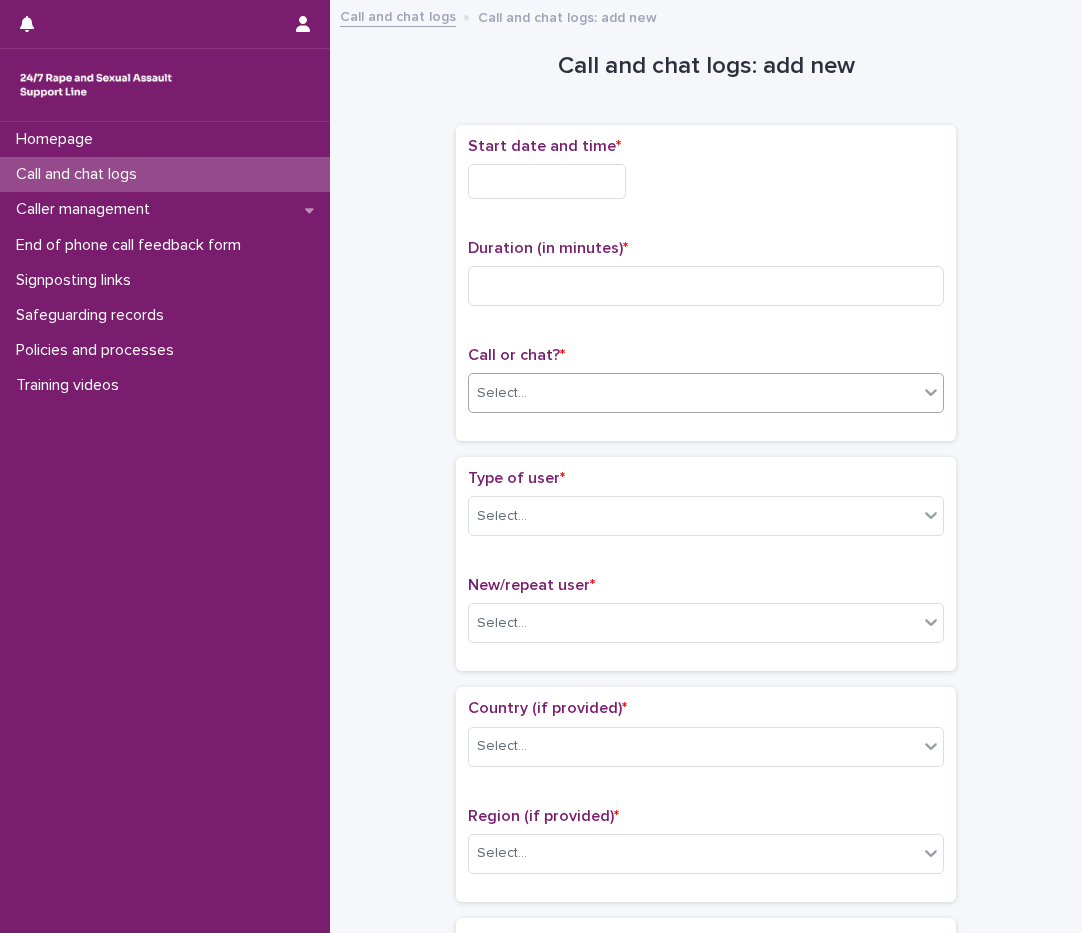 drag, startPoint x: 521, startPoint y: 385, endPoint x: 518, endPoint y: 411, distance: 26.172504 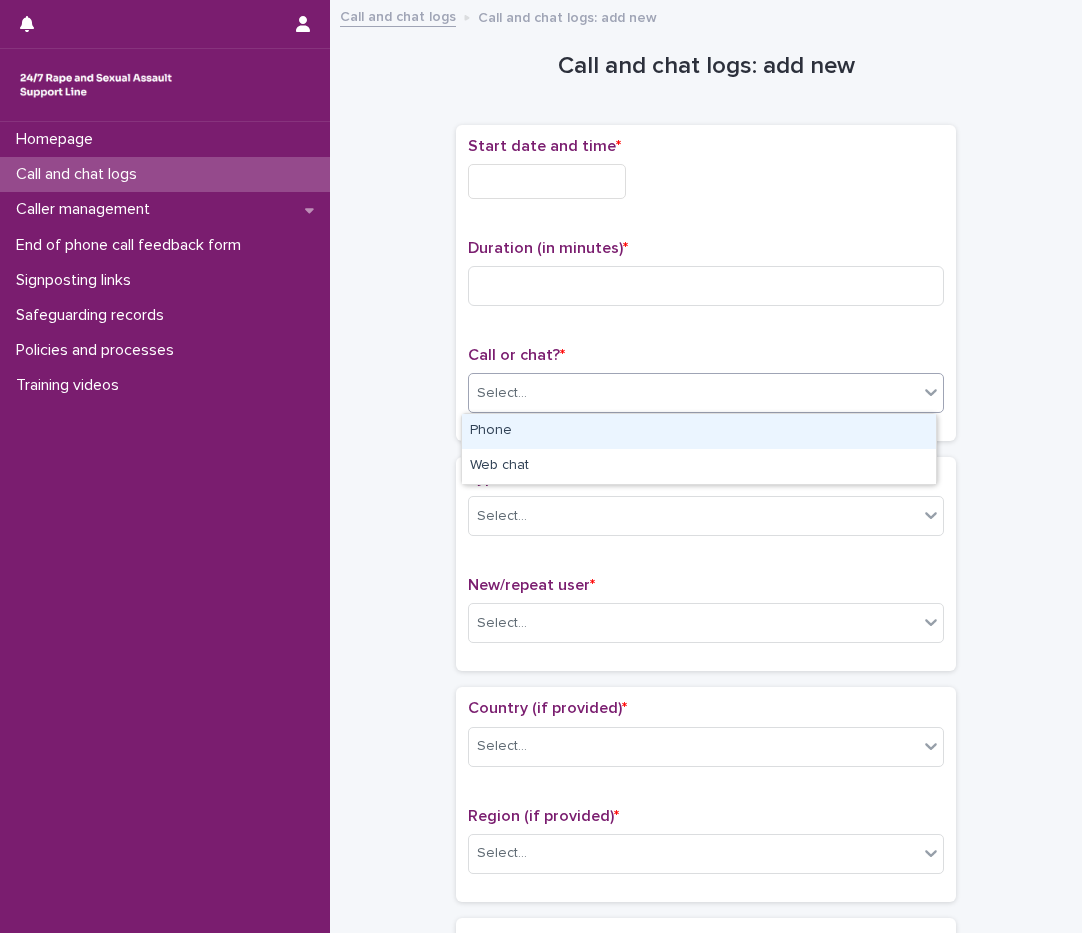 click on "Phone" at bounding box center (699, 431) 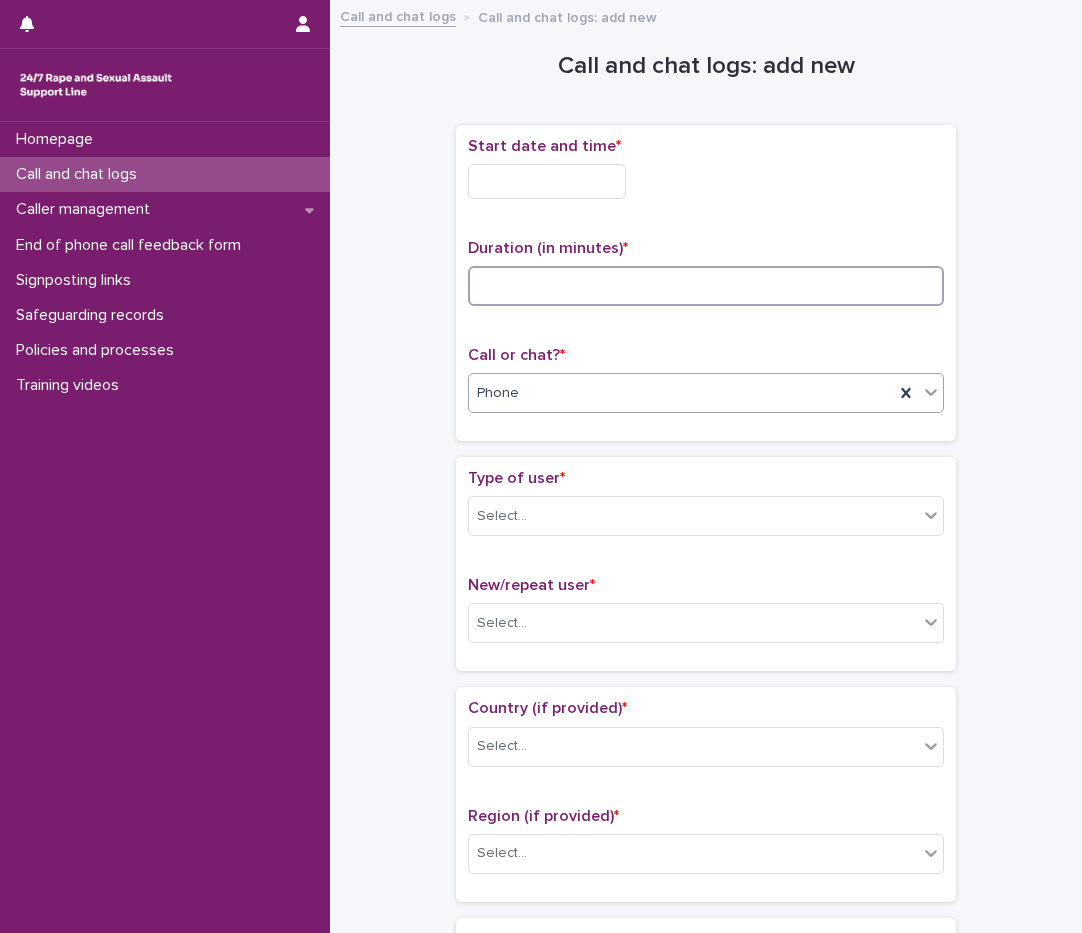 click at bounding box center (706, 286) 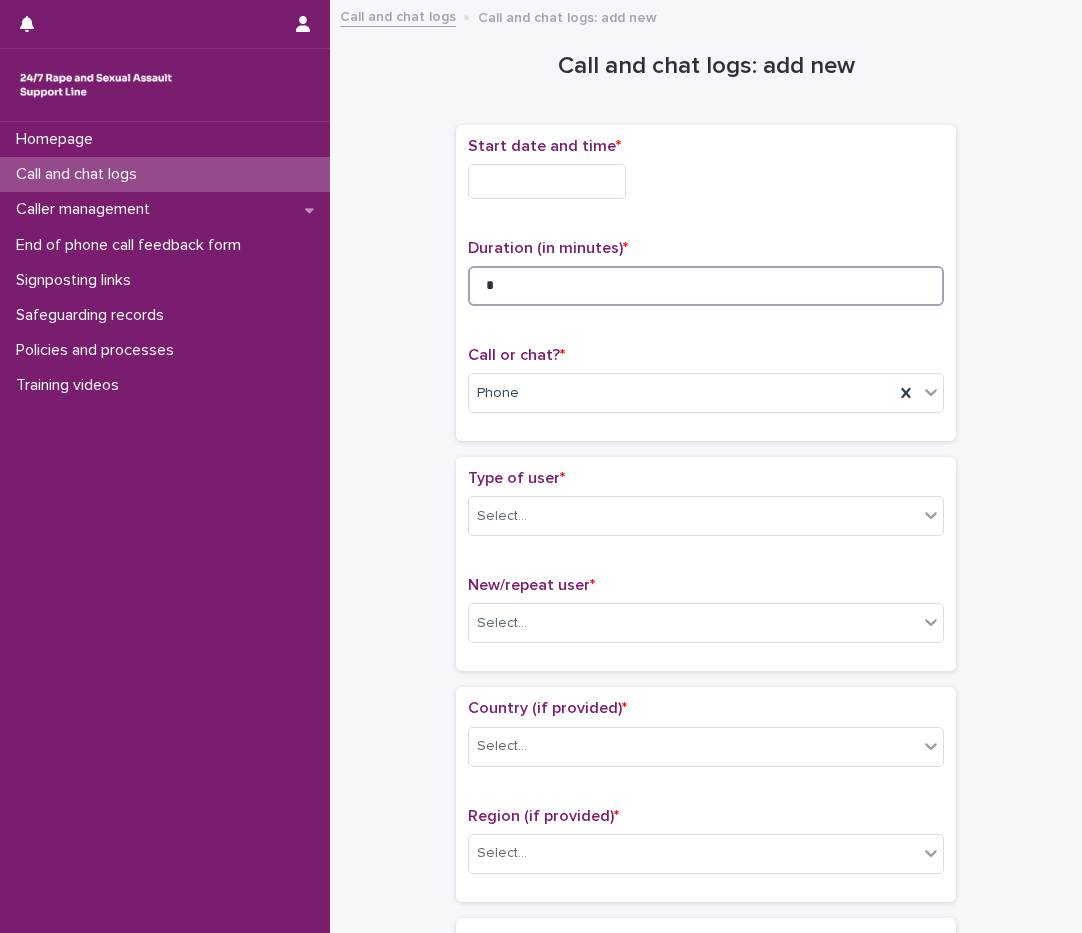 type on "*" 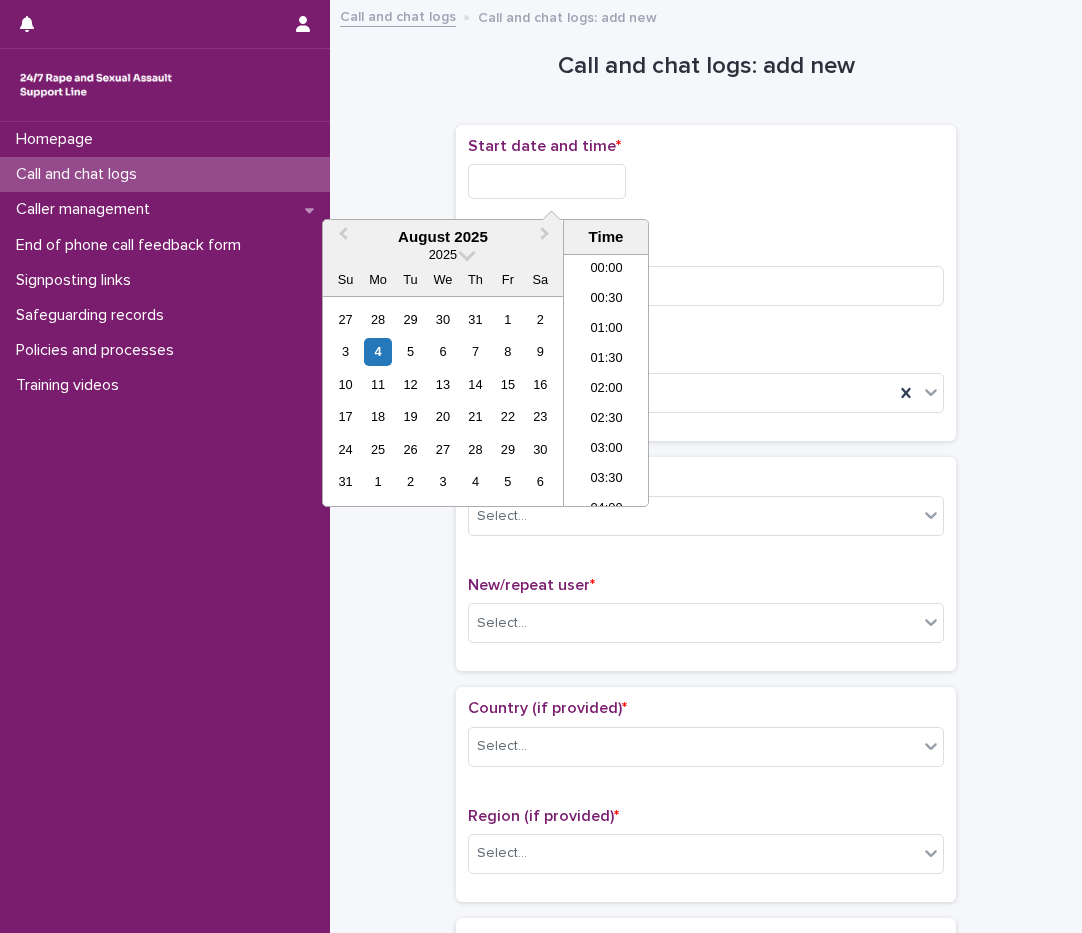 click at bounding box center (547, 181) 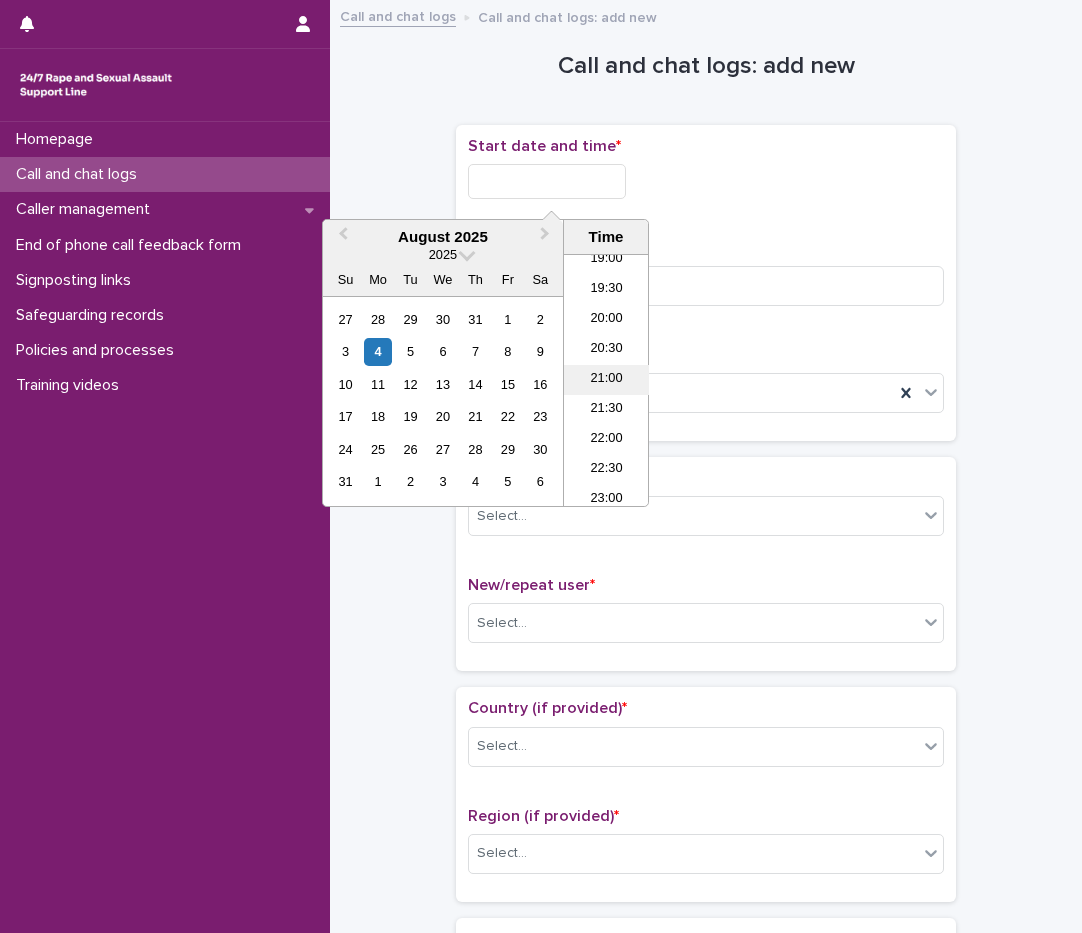 click on "21:00" at bounding box center (606, 380) 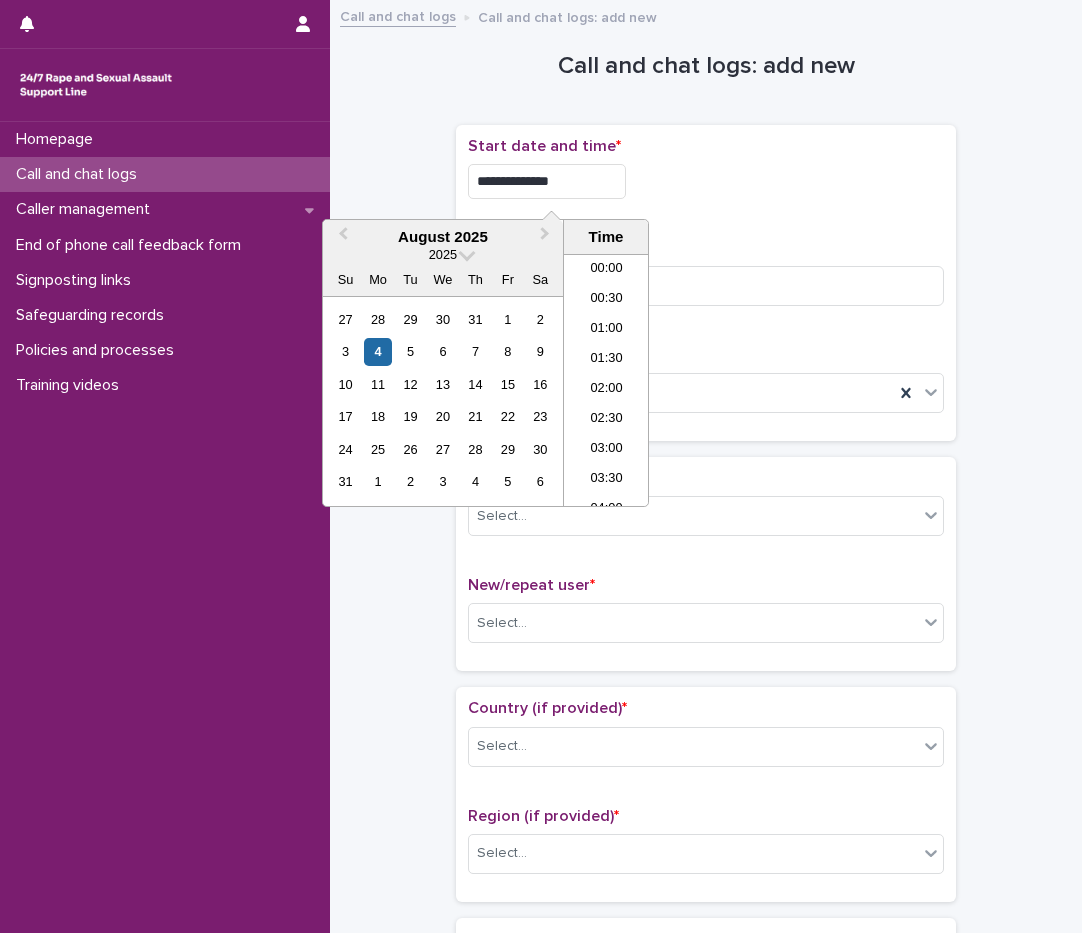 click on "**********" at bounding box center [547, 181] 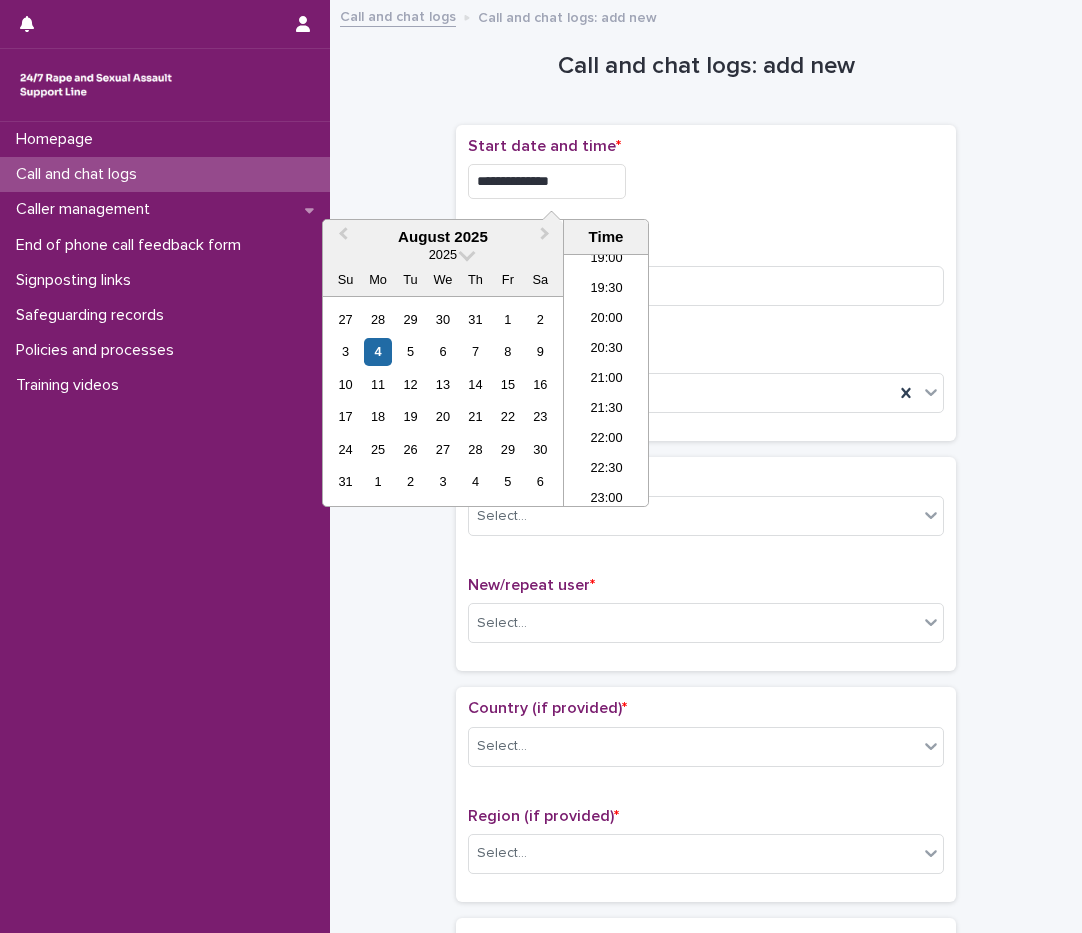 type on "**********" 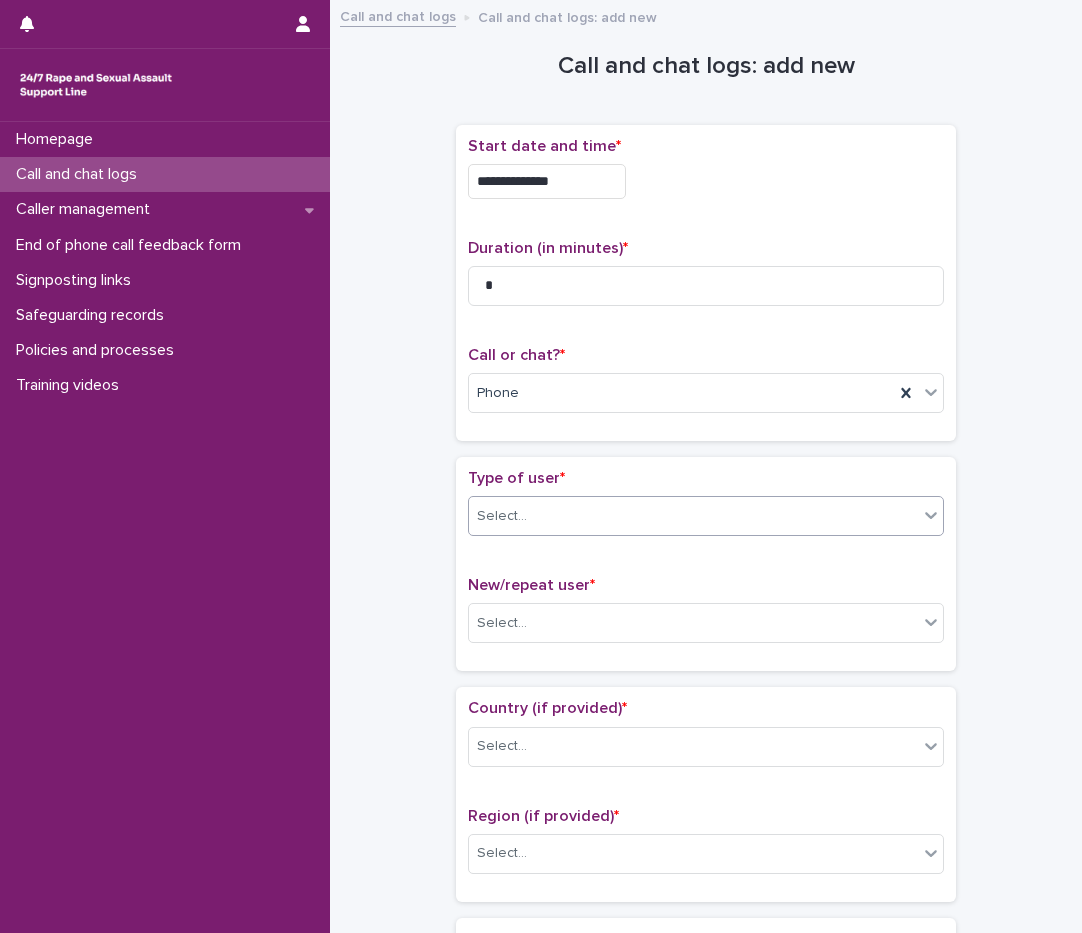 click on "Select..." at bounding box center [693, 516] 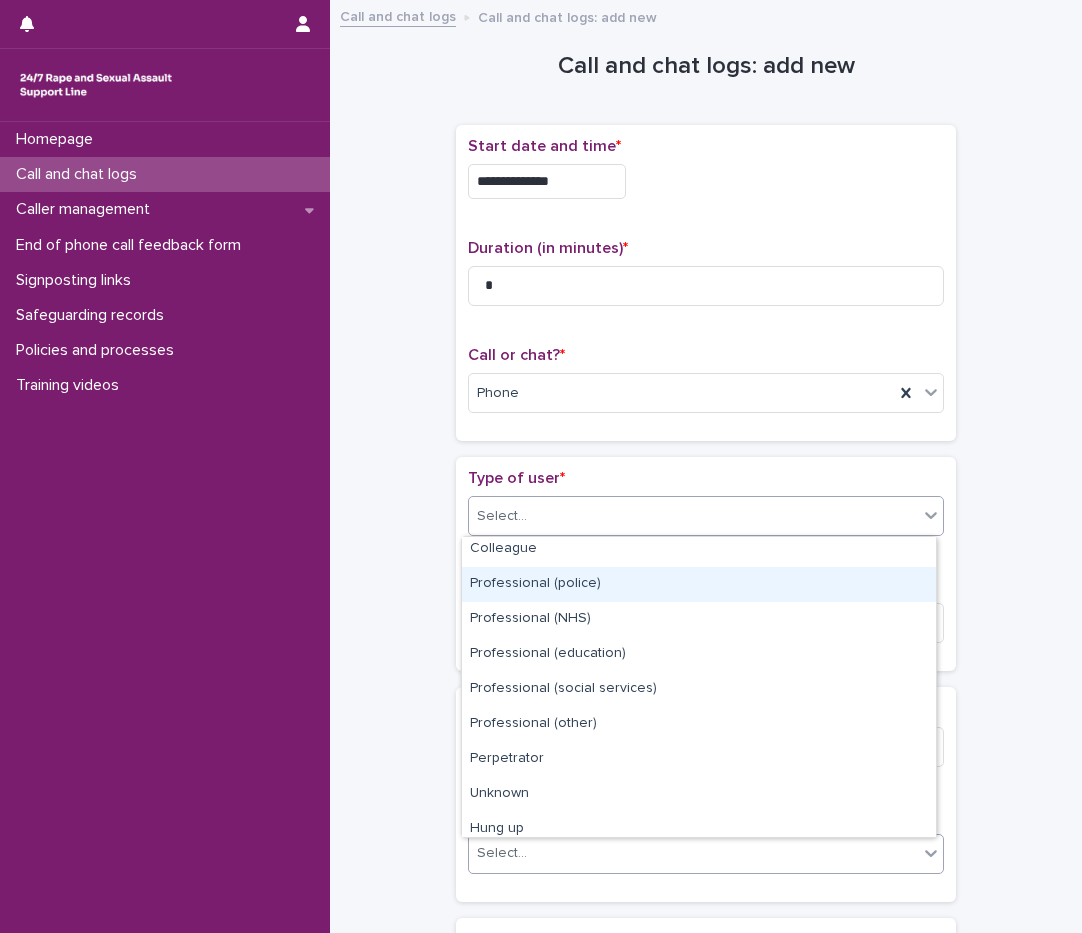 scroll, scrollTop: 225, scrollLeft: 0, axis: vertical 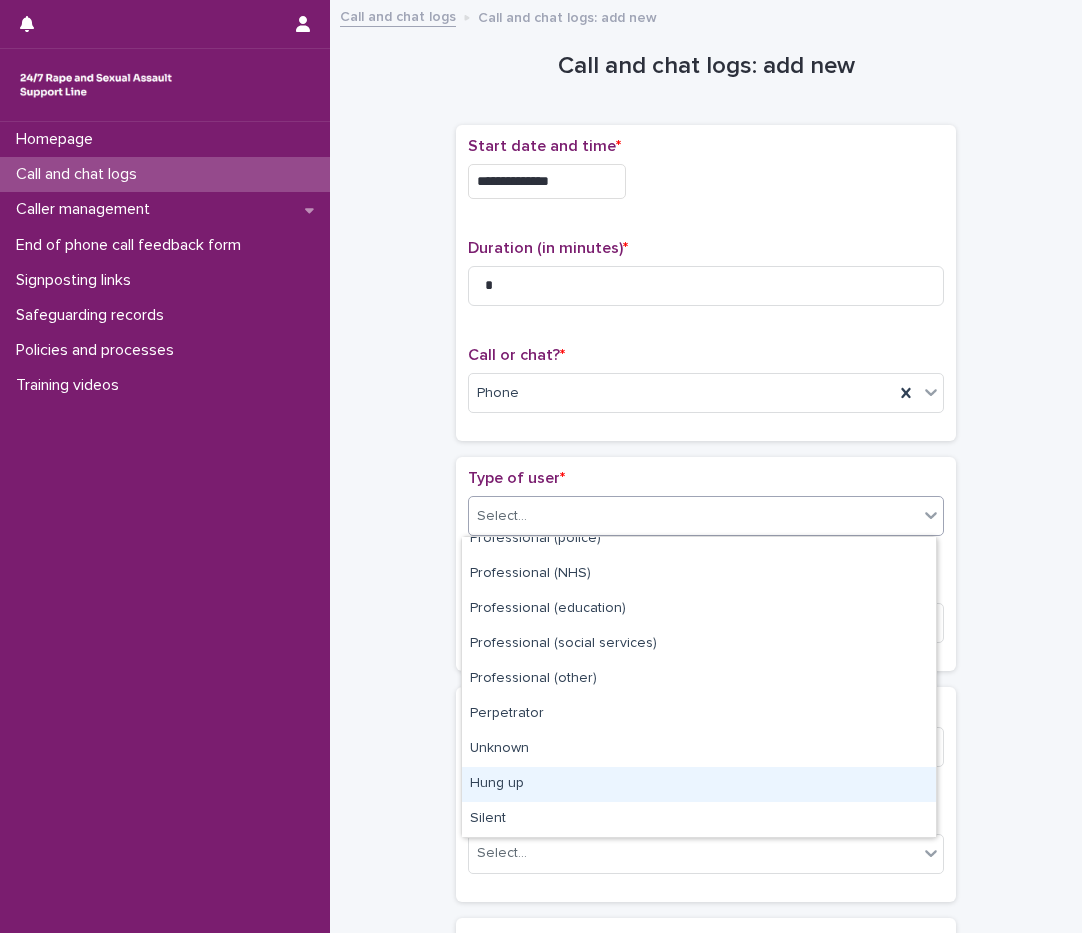 click on "Hung up" at bounding box center (699, 784) 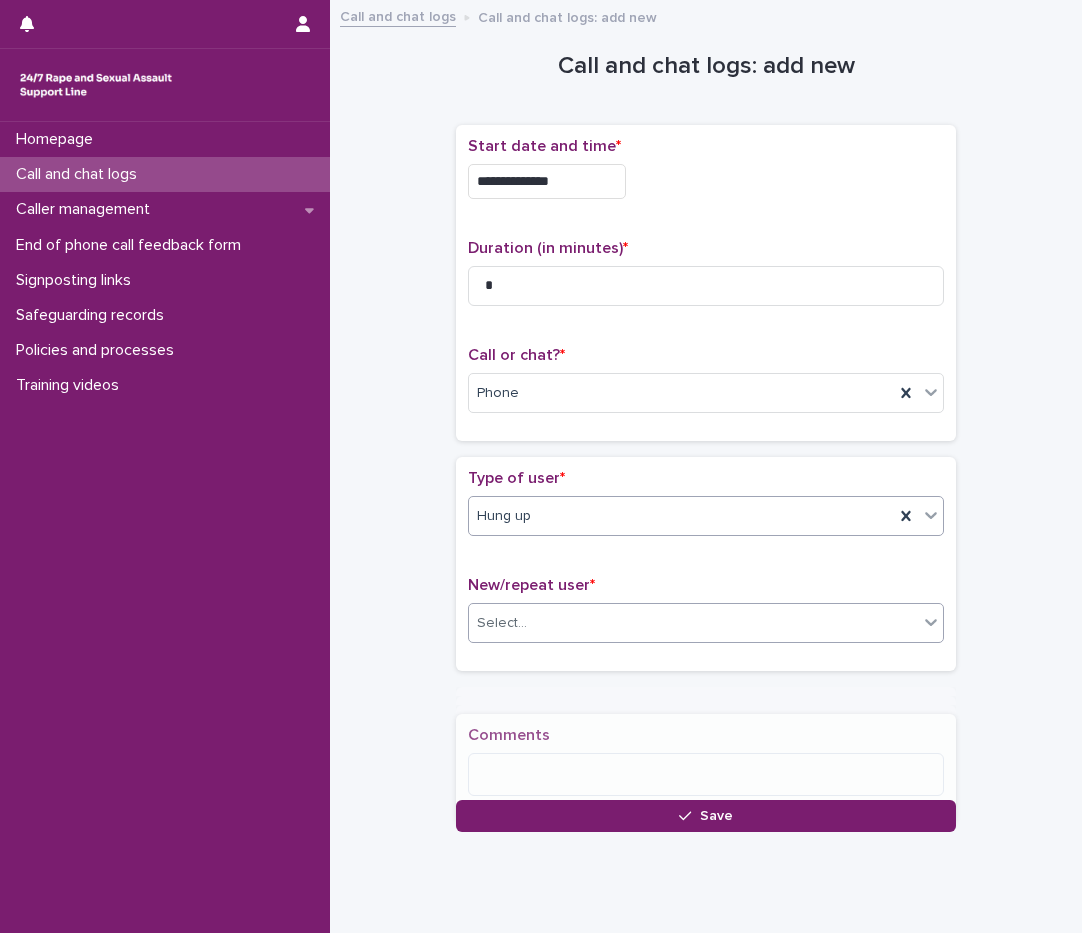 click at bounding box center [530, 623] 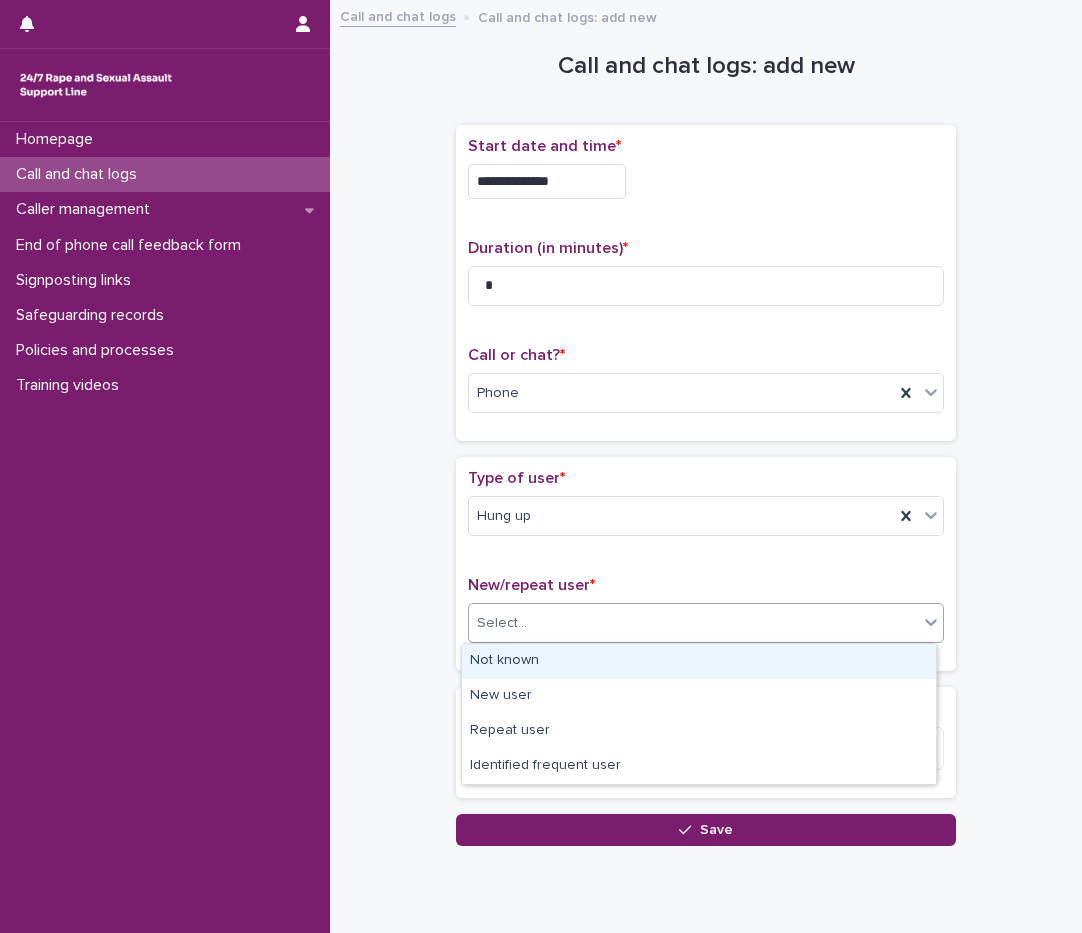 click on "Not known" at bounding box center (699, 661) 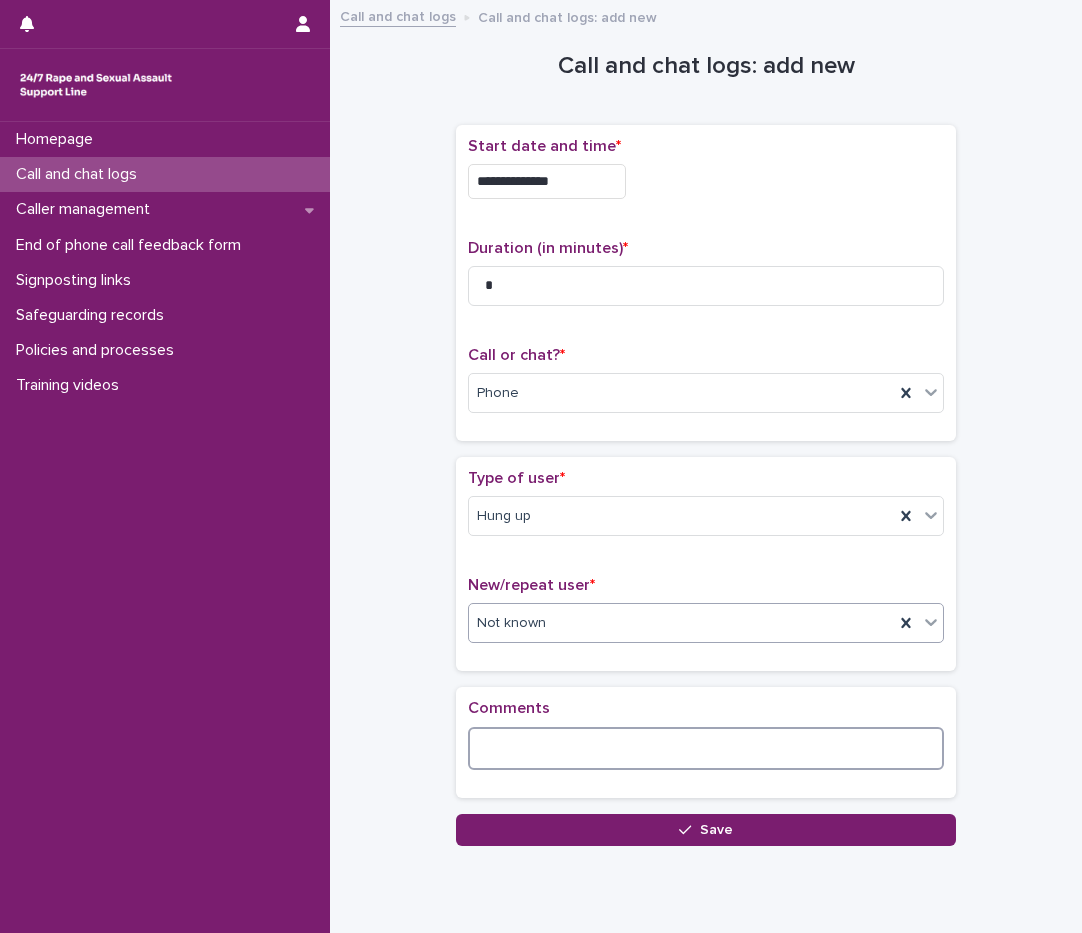 click at bounding box center [706, 748] 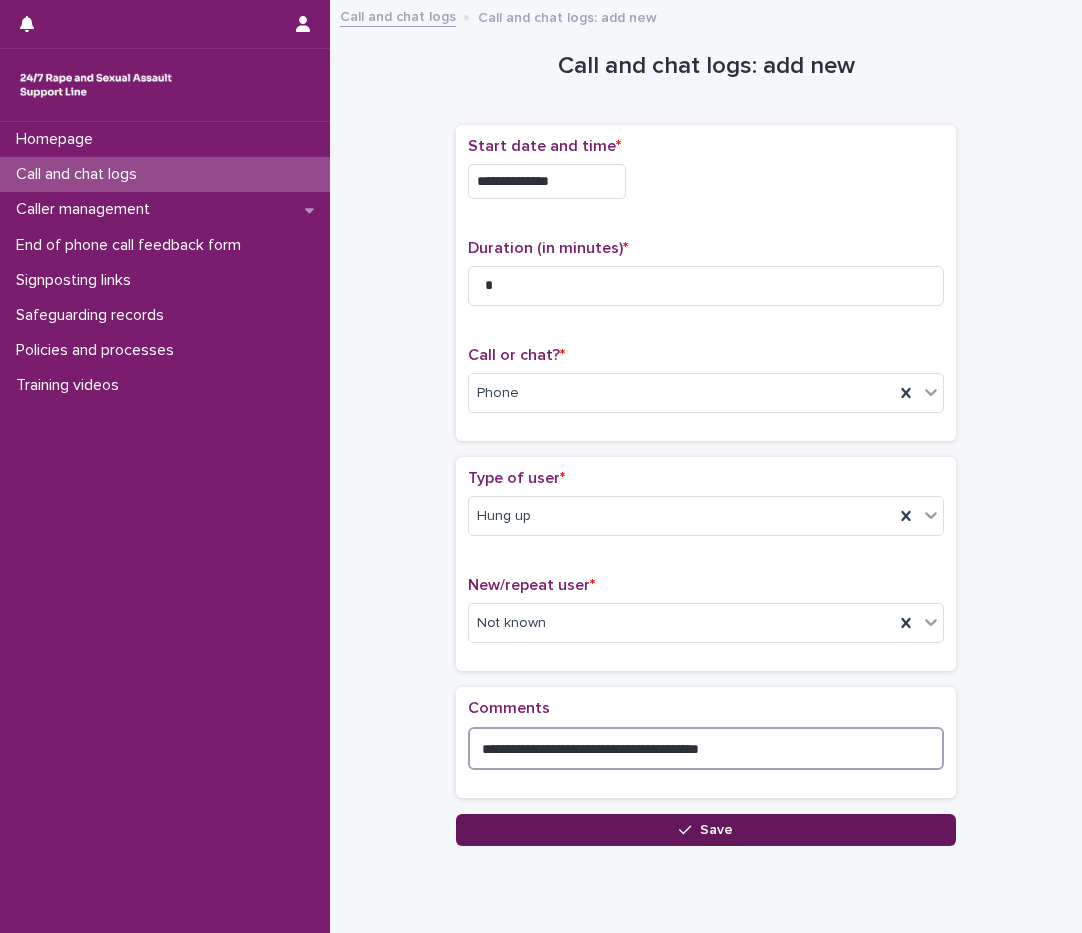 type on "**********" 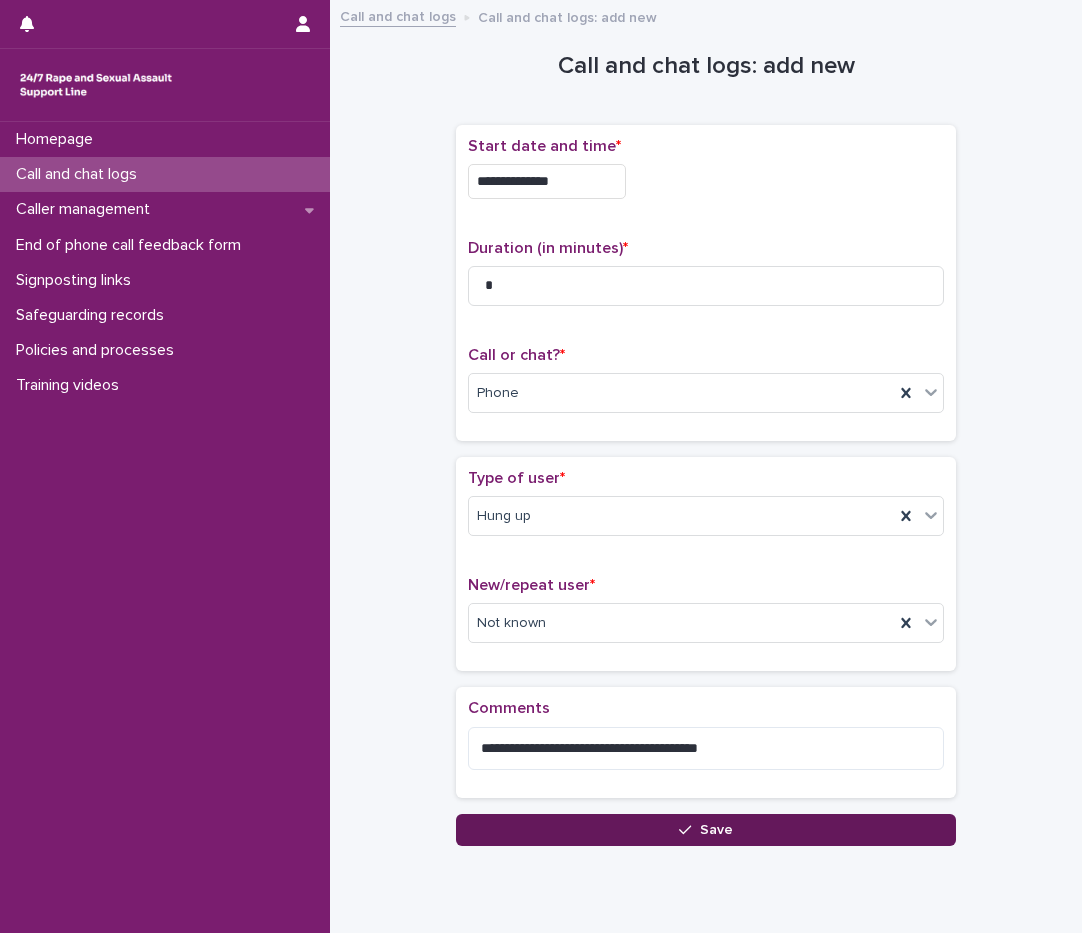 click on "Save" at bounding box center [706, 830] 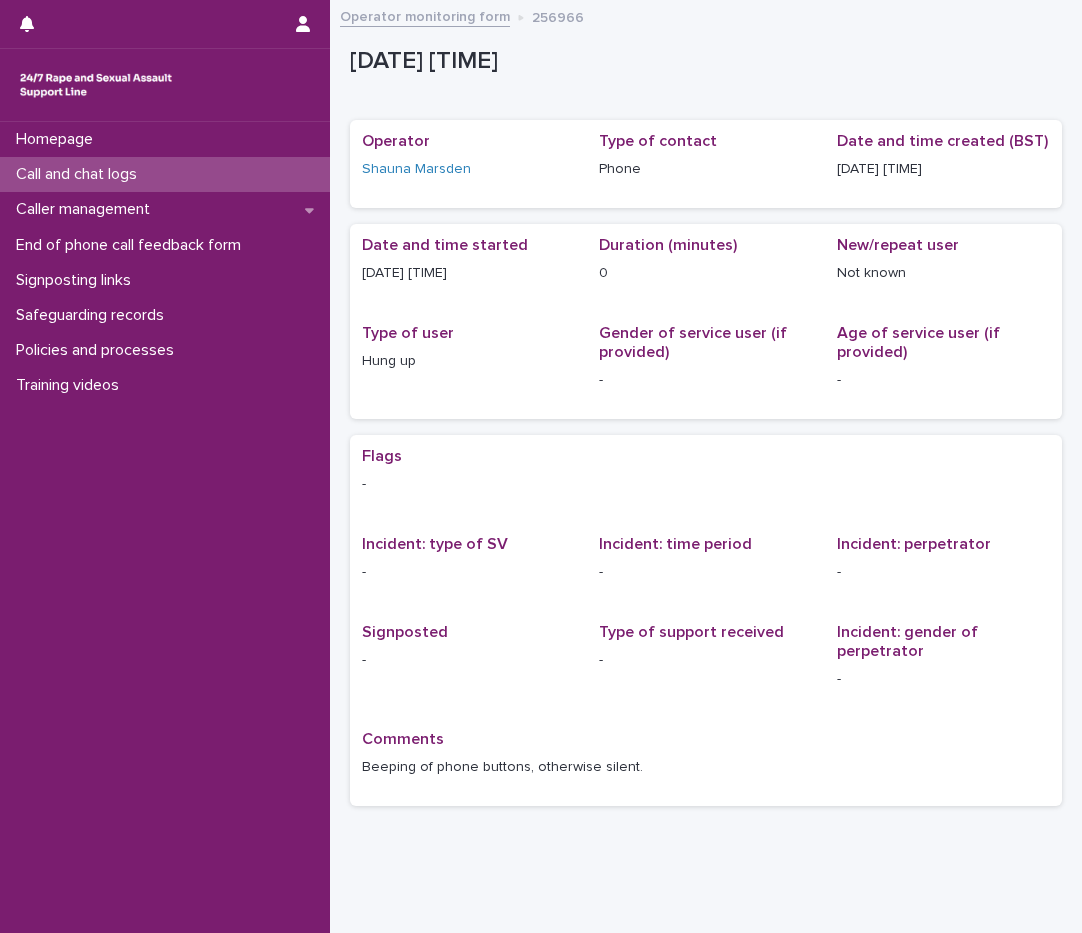 click on "Call and chat logs" at bounding box center [165, 174] 